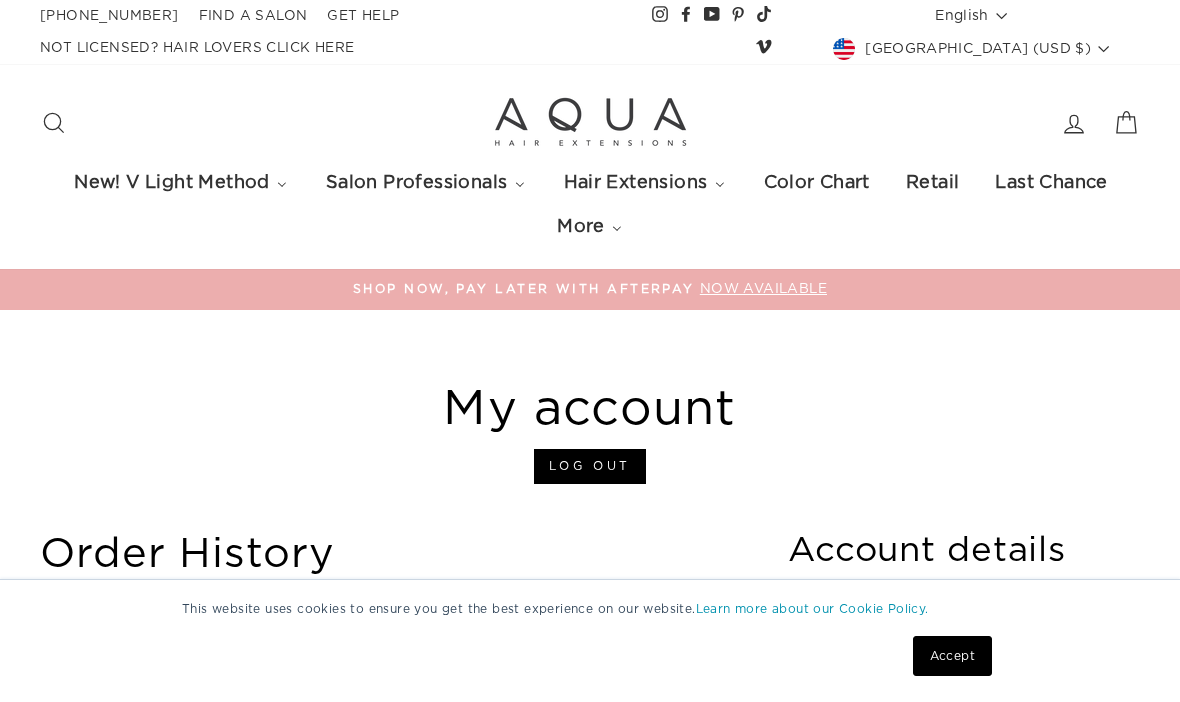 scroll, scrollTop: 0, scrollLeft: 0, axis: both 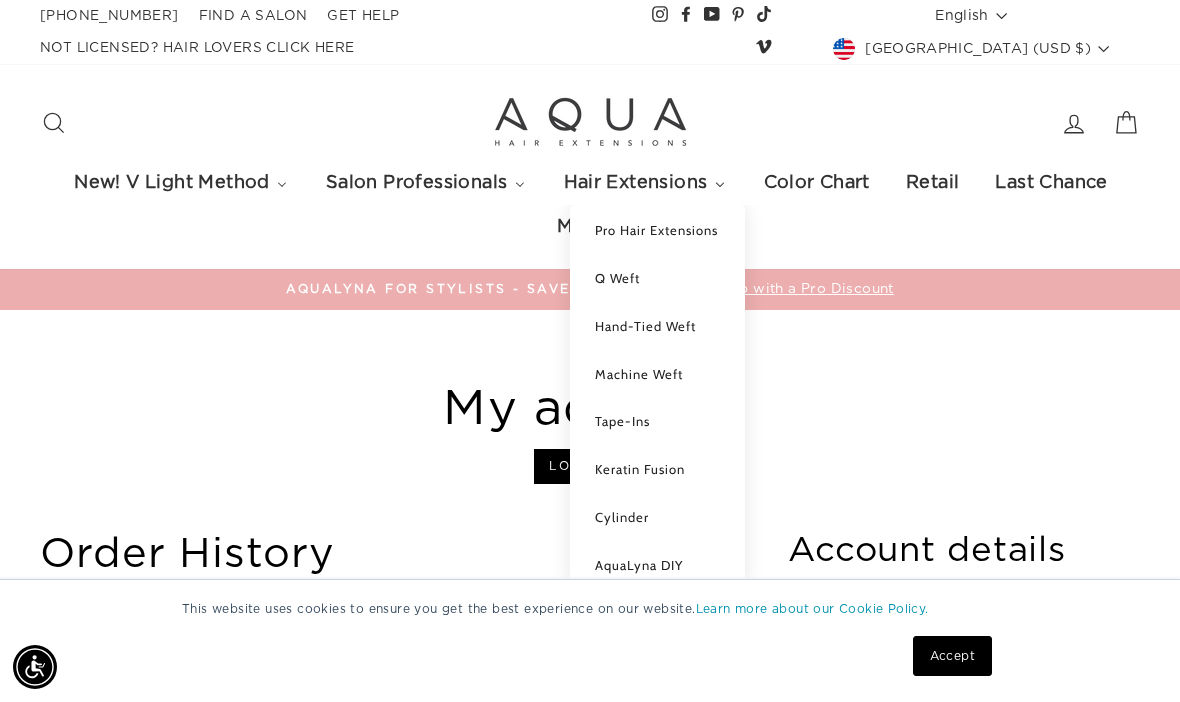 click on "Machine Weft" at bounding box center (657, 373) 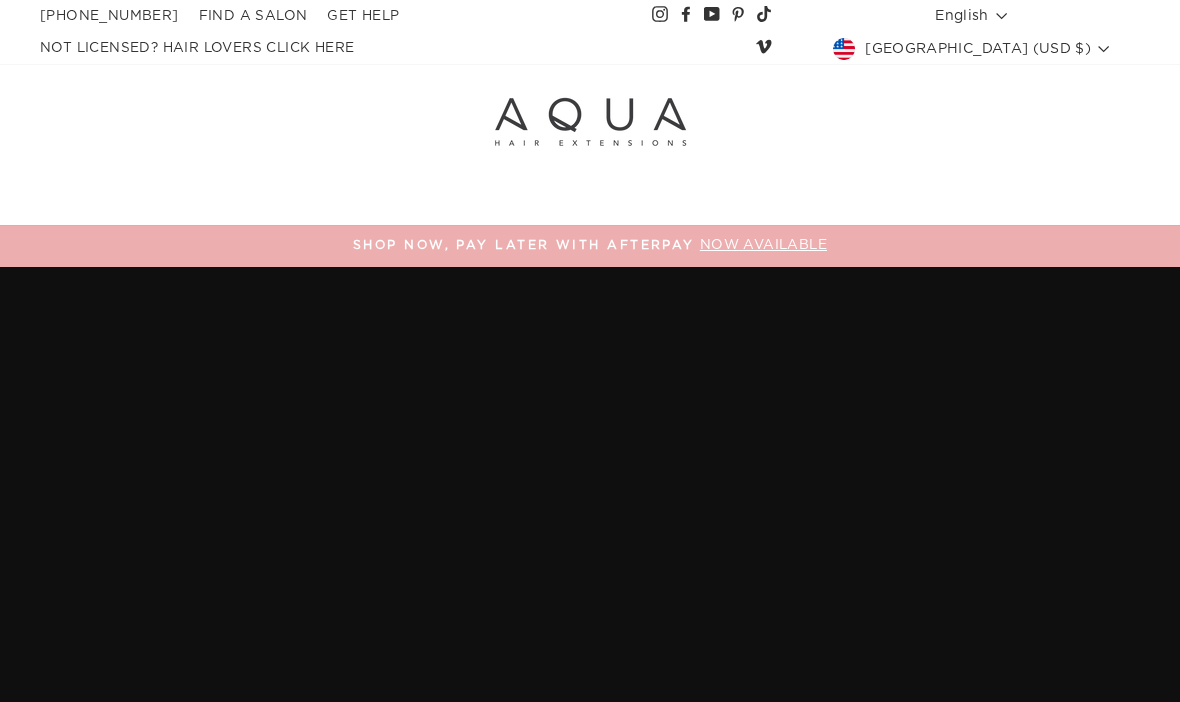 scroll, scrollTop: 0, scrollLeft: 0, axis: both 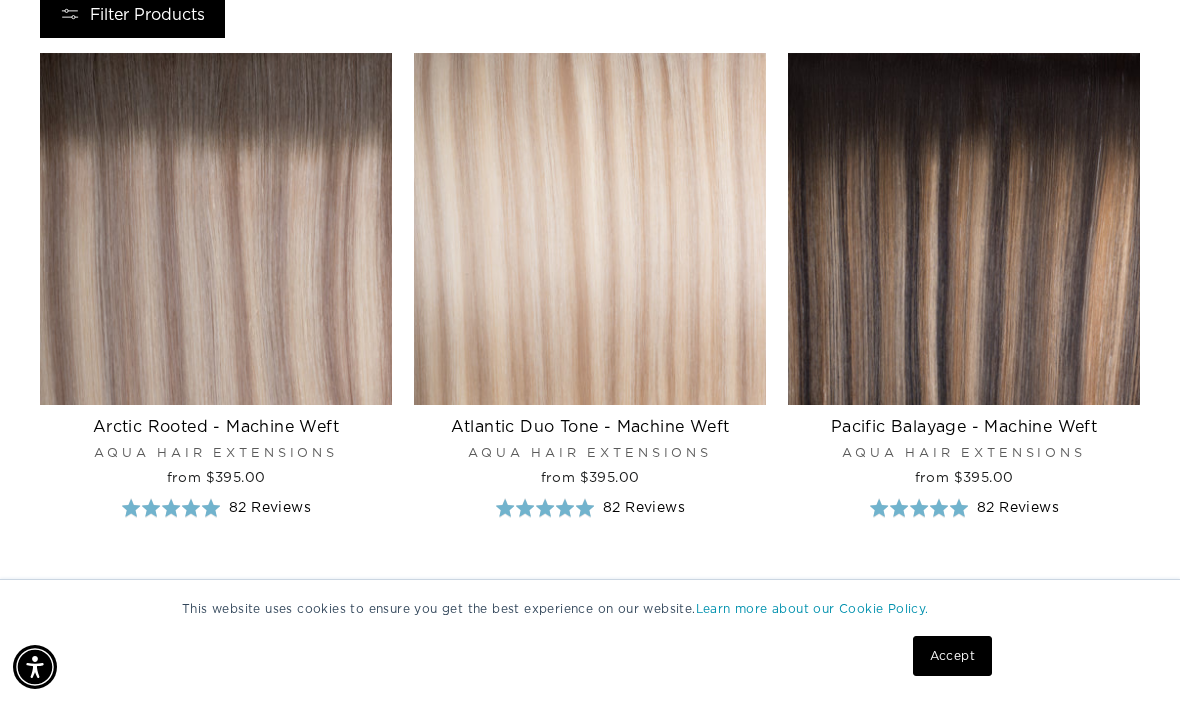 click at bounding box center (964, 229) 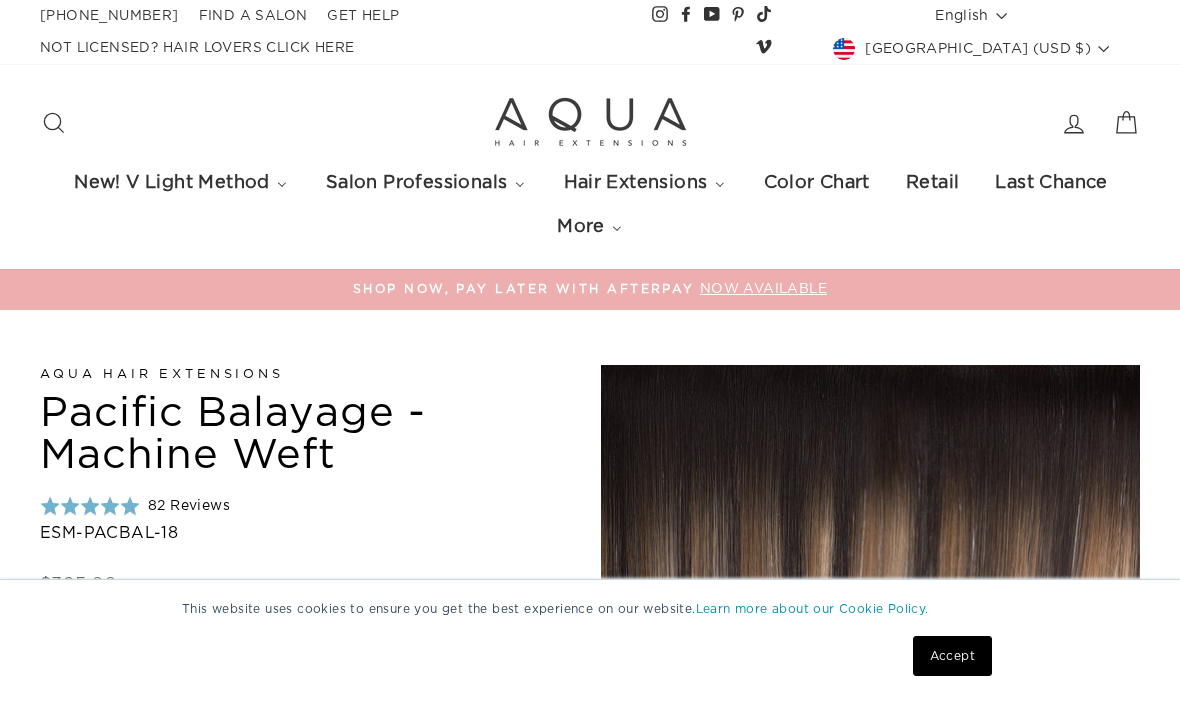 scroll, scrollTop: 0, scrollLeft: 0, axis: both 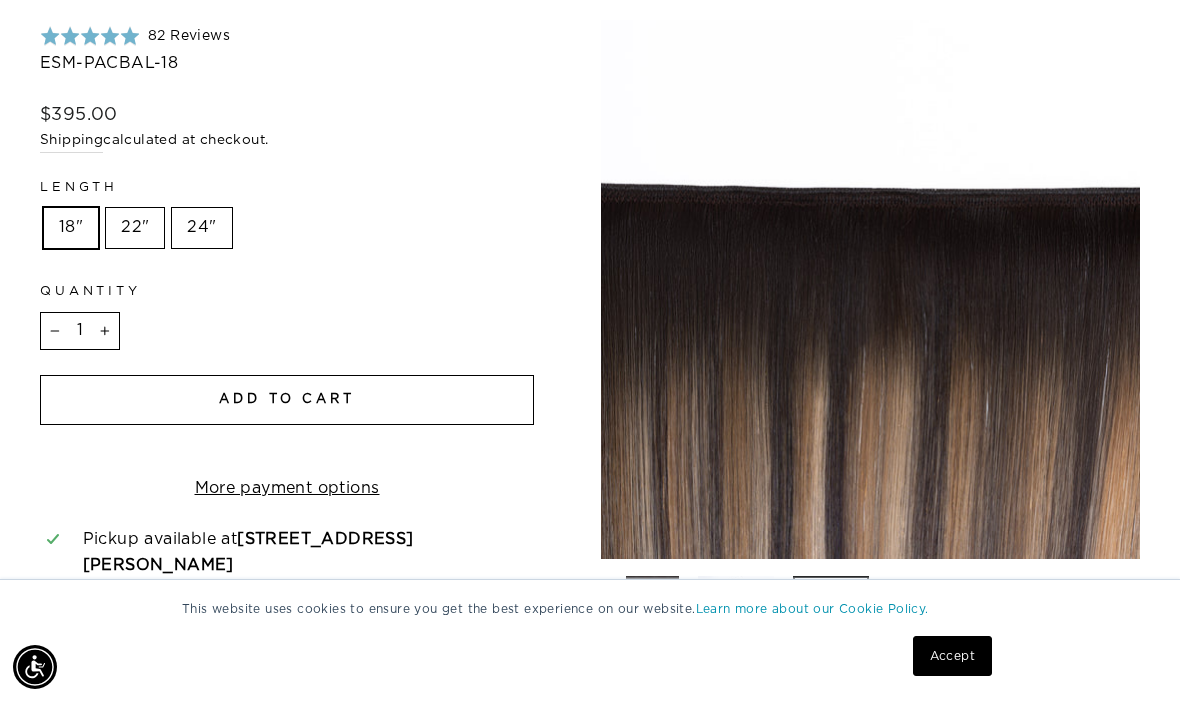 click on "Add to cart" at bounding box center [287, 400] 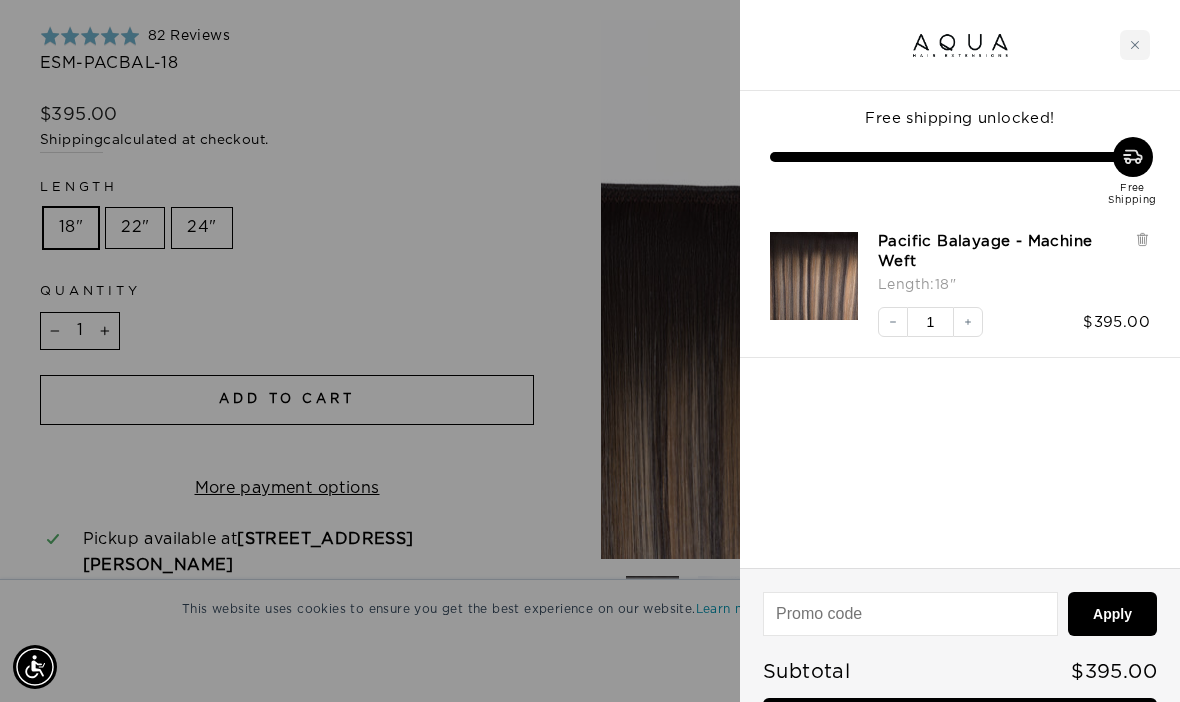 scroll, scrollTop: 477, scrollLeft: 0, axis: vertical 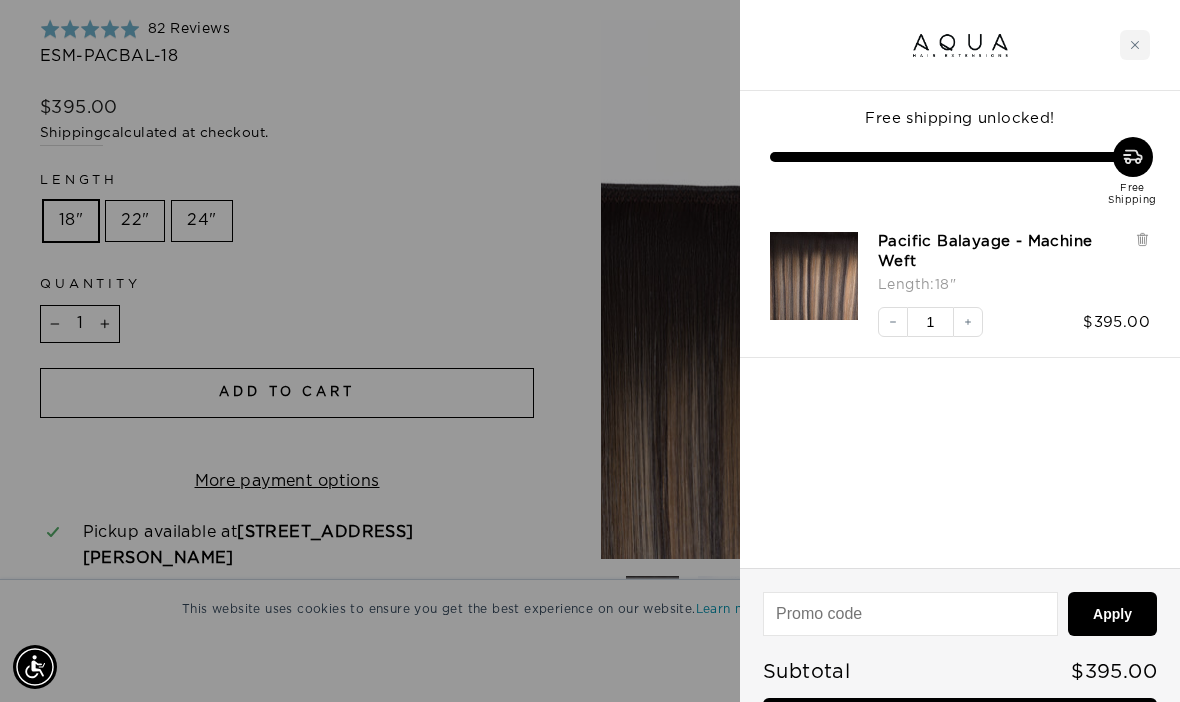 click at bounding box center (1135, 45) 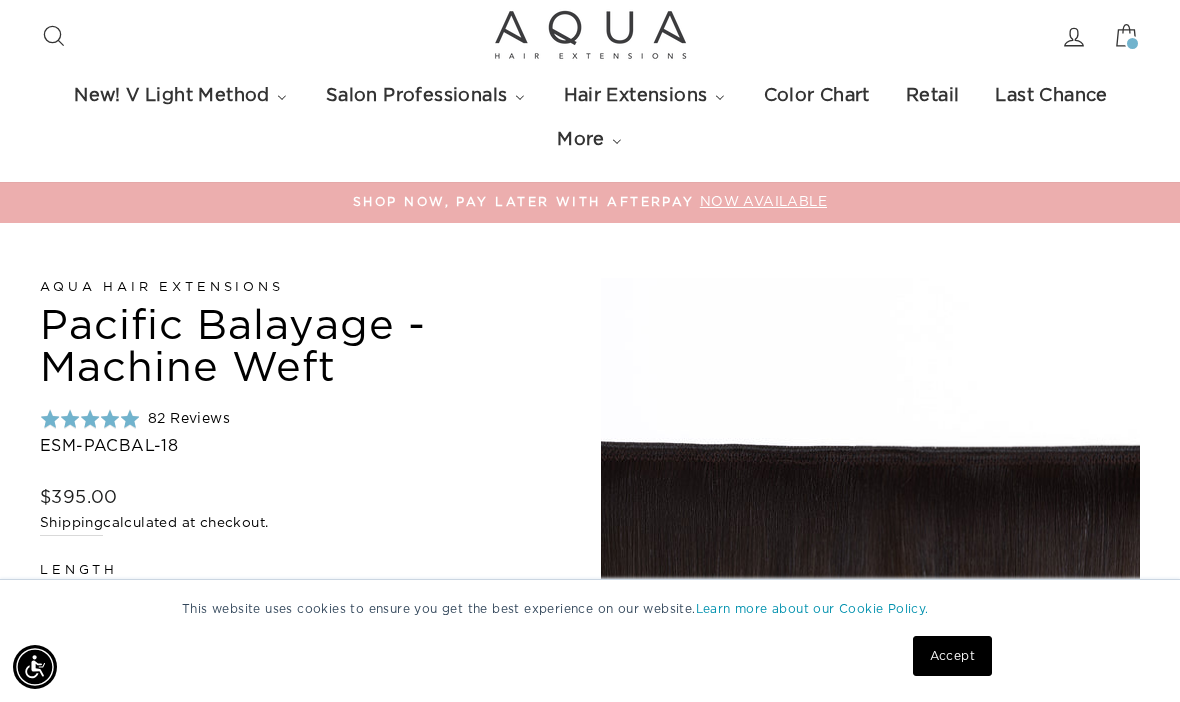 scroll, scrollTop: 0, scrollLeft: 0, axis: both 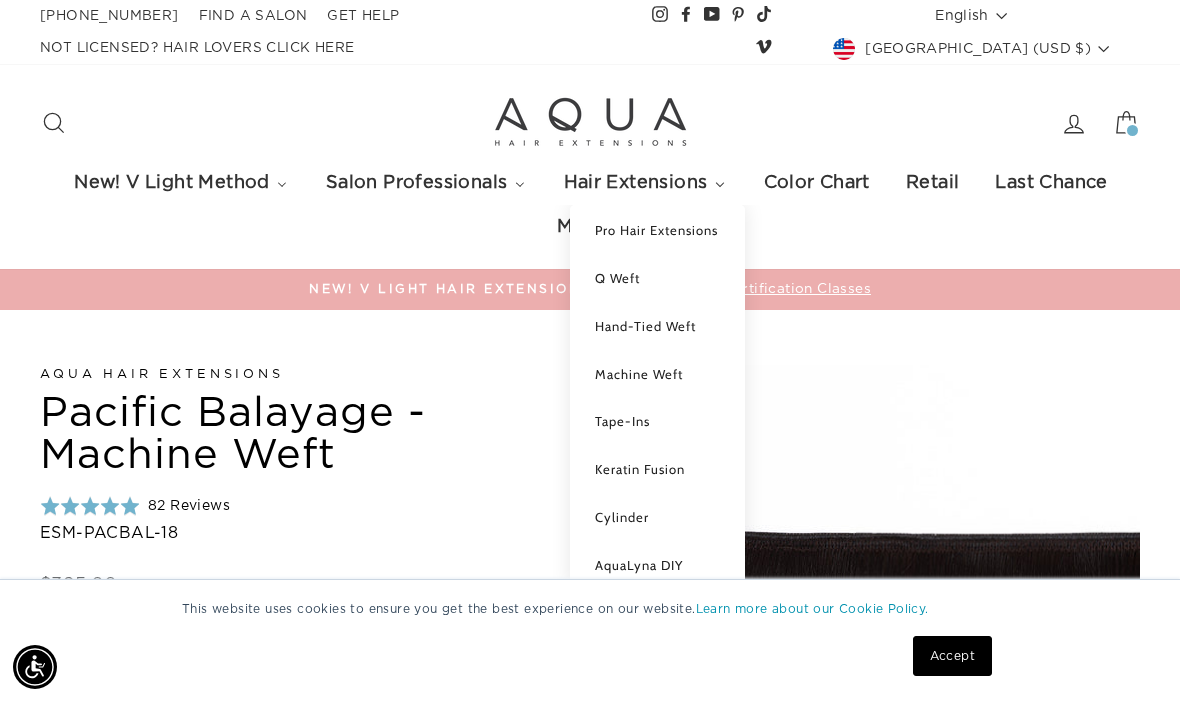 click on "Keratin Fusion" at bounding box center [640, 469] 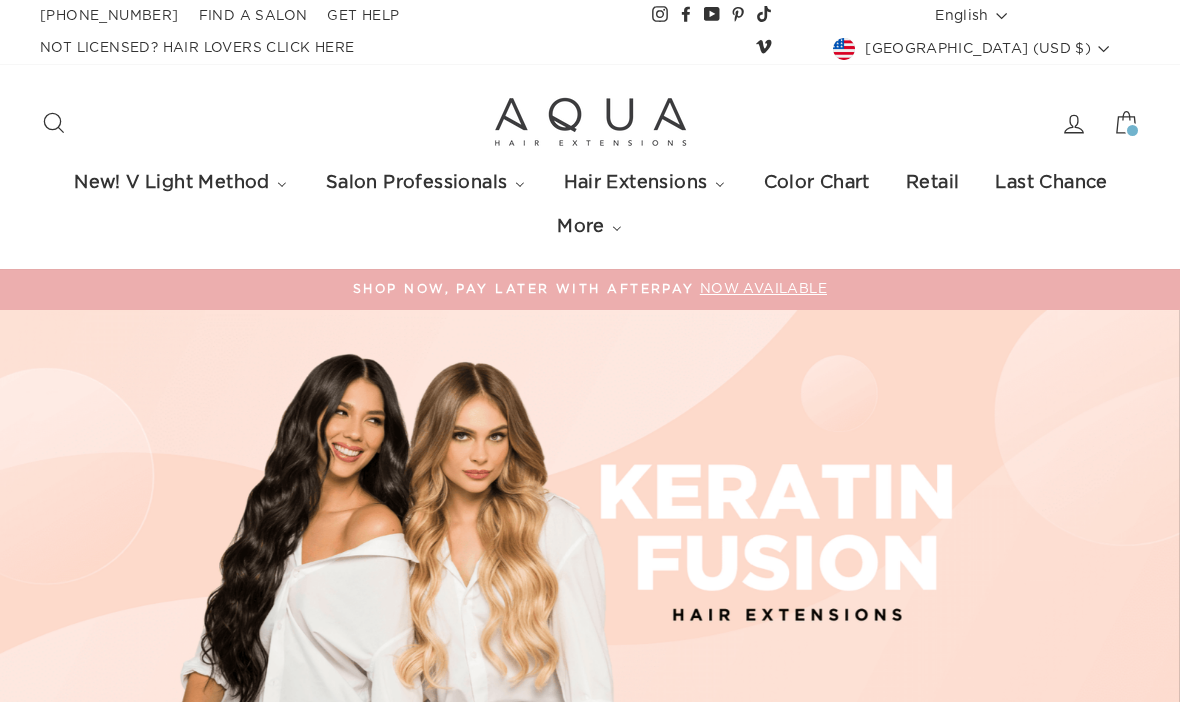 scroll, scrollTop: 0, scrollLeft: 0, axis: both 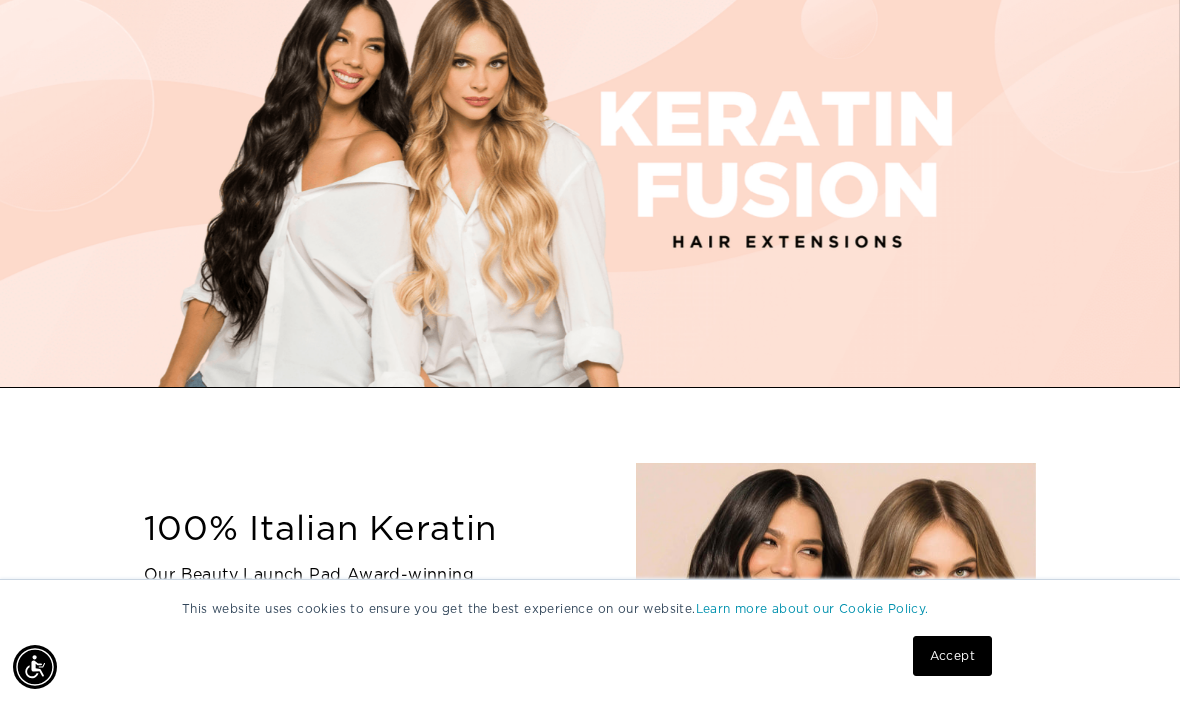 click on "Accept" at bounding box center [952, 656] 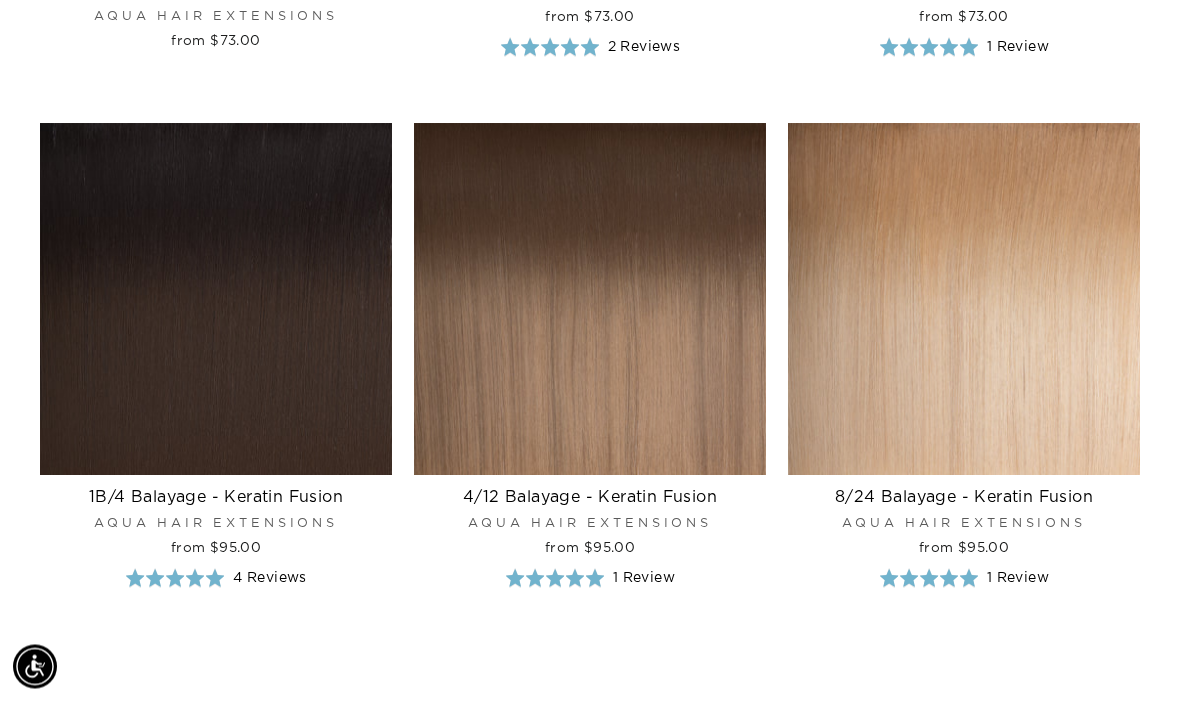 scroll, scrollTop: 5297, scrollLeft: 0, axis: vertical 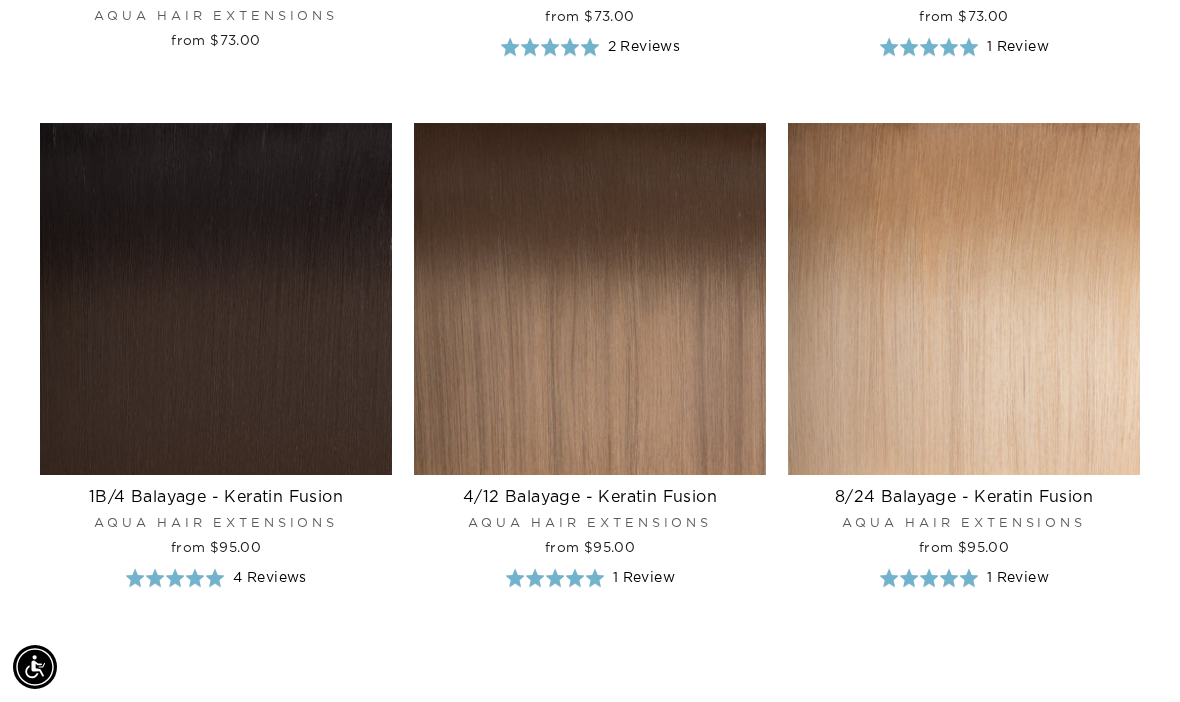 click on "2" at bounding box center (554, 736) 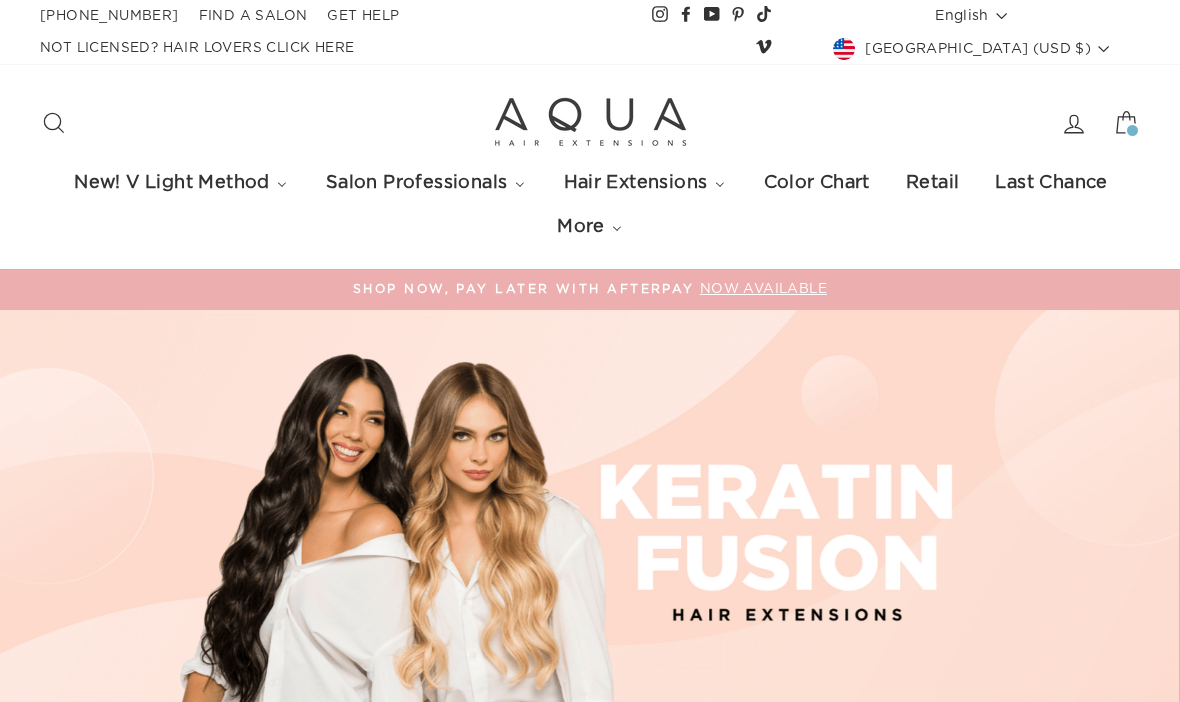 scroll, scrollTop: 0, scrollLeft: 0, axis: both 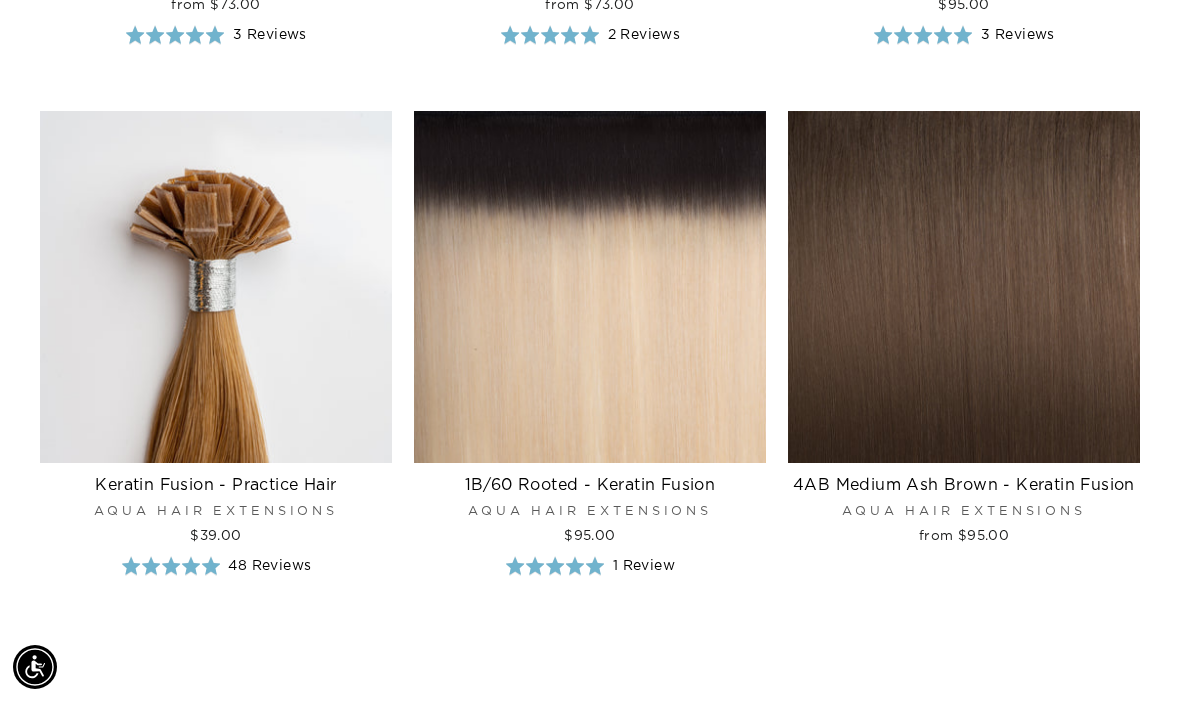 click at bounding box center (590, 287) 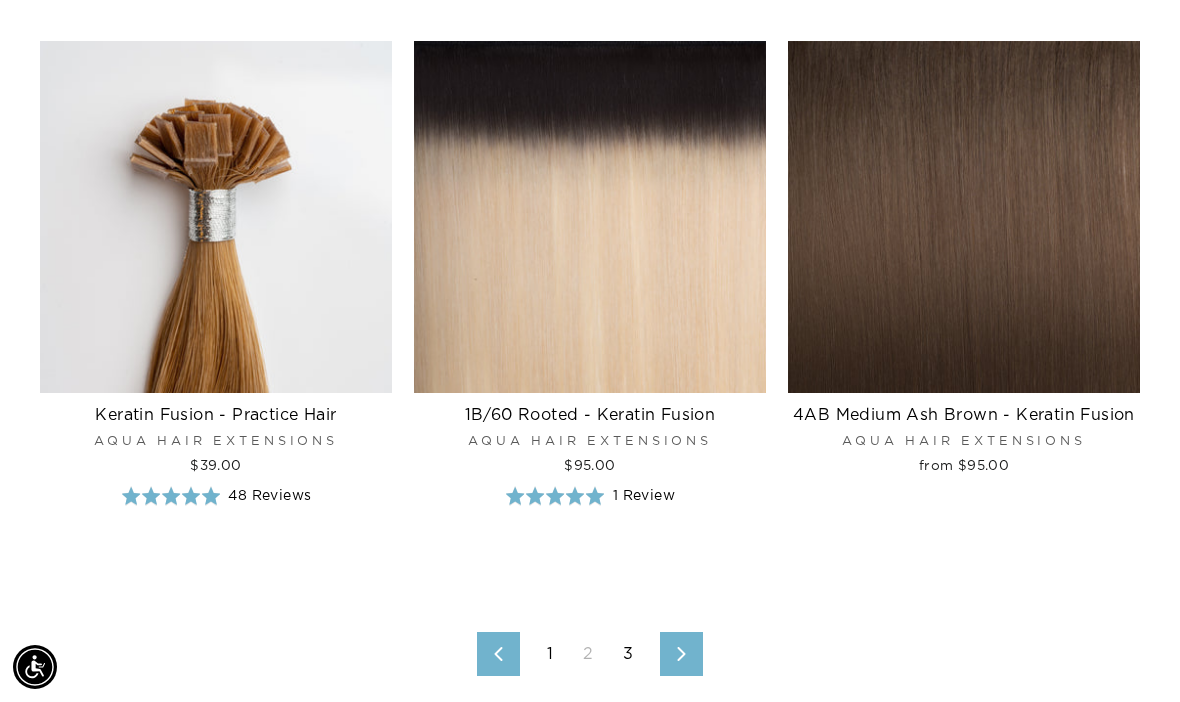click on "1" at bounding box center (550, 654) 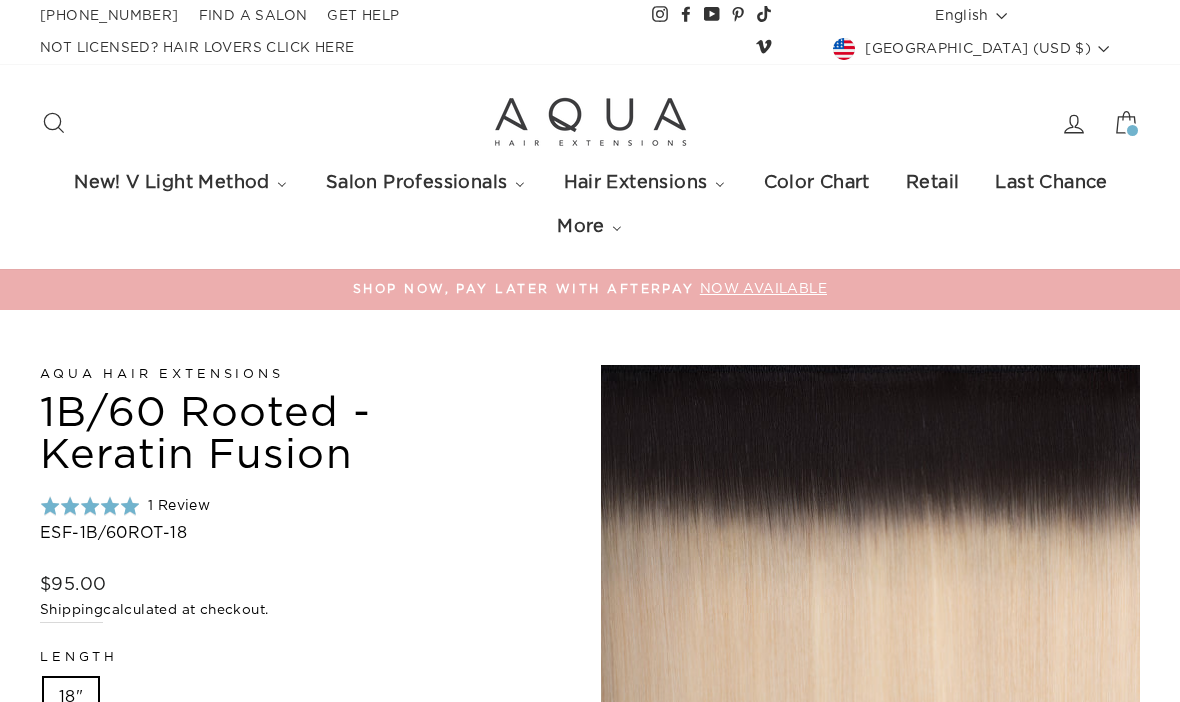 scroll, scrollTop: 32, scrollLeft: 0, axis: vertical 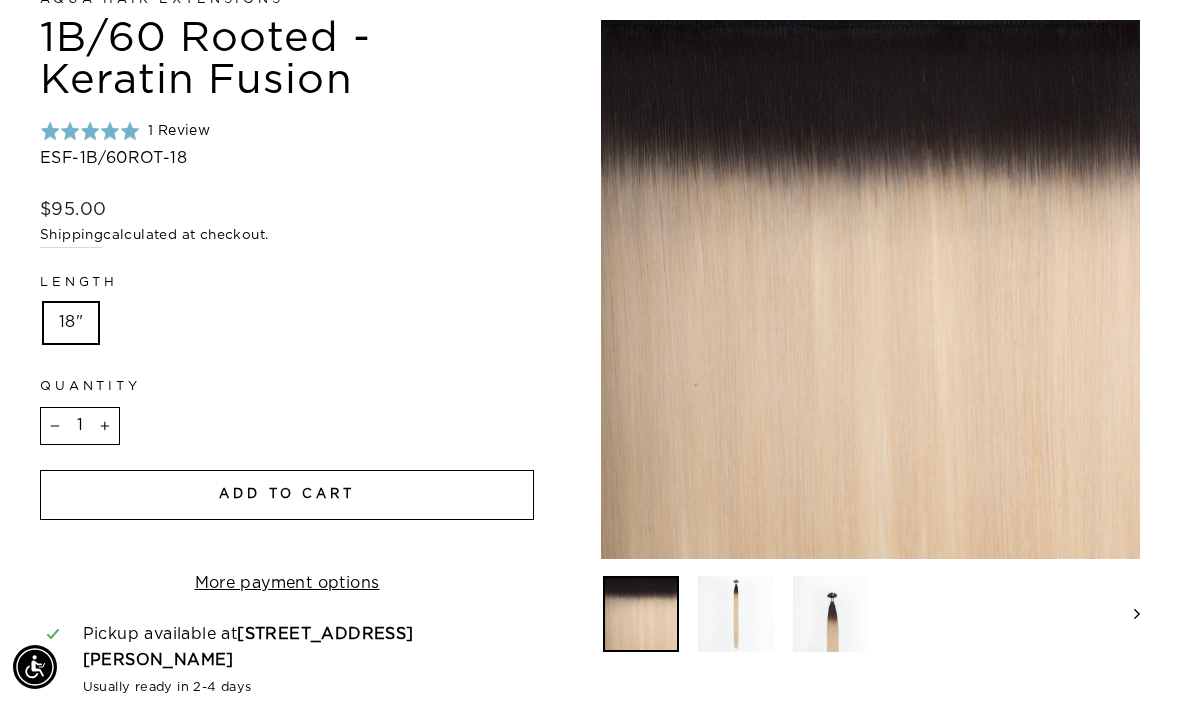 click 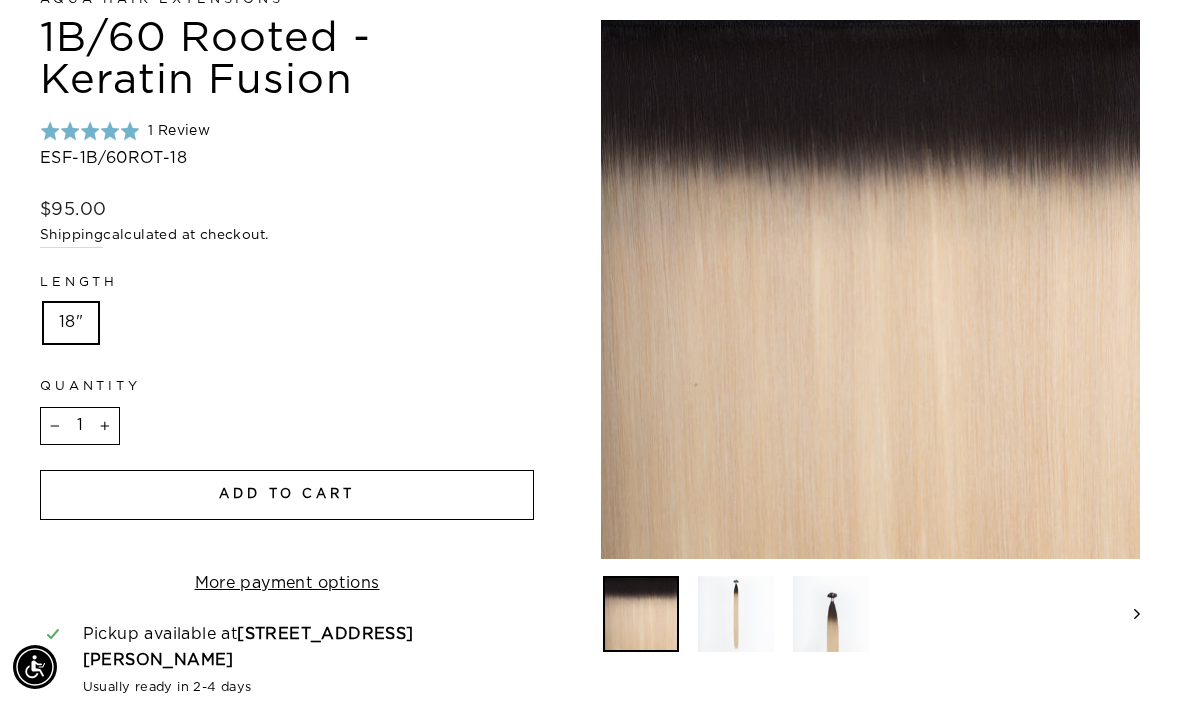 type on "2" 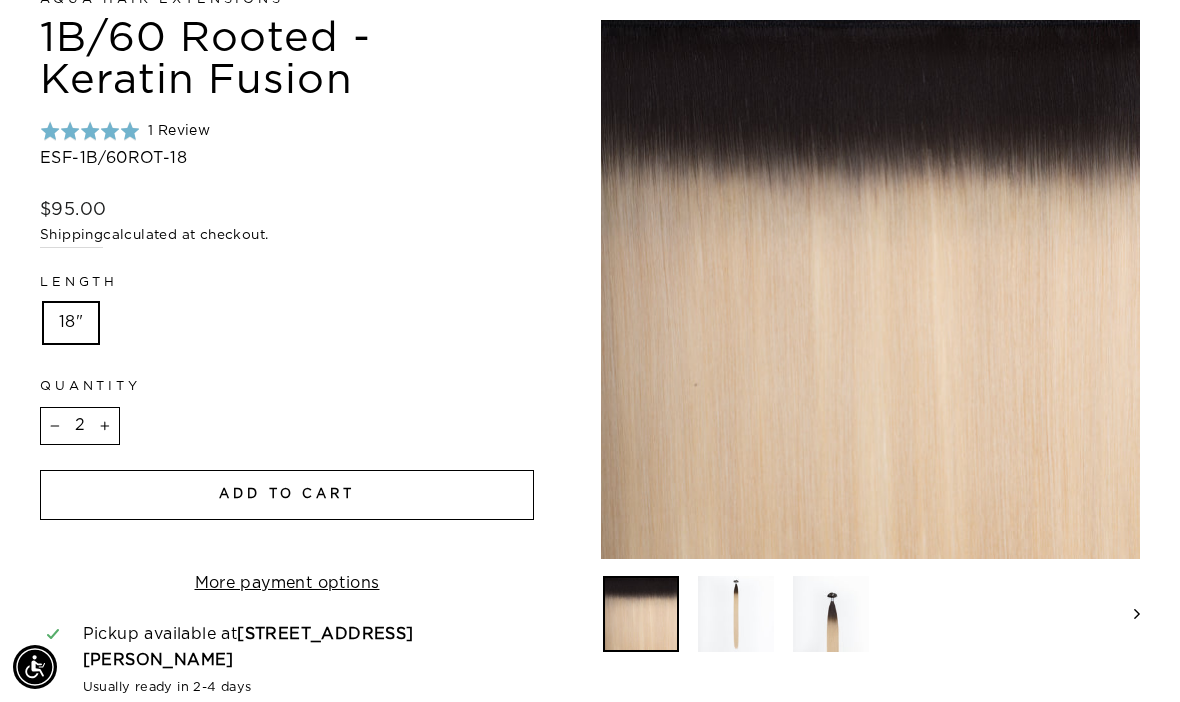 click on "Add to cart" at bounding box center [287, 495] 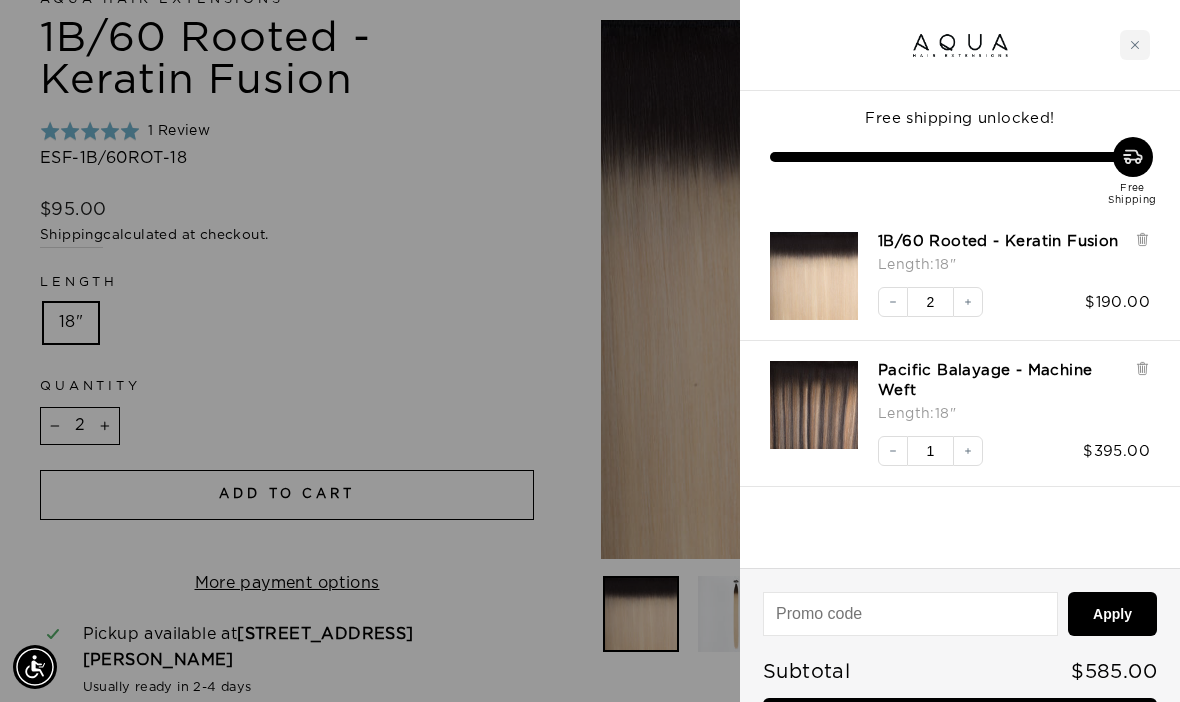 click 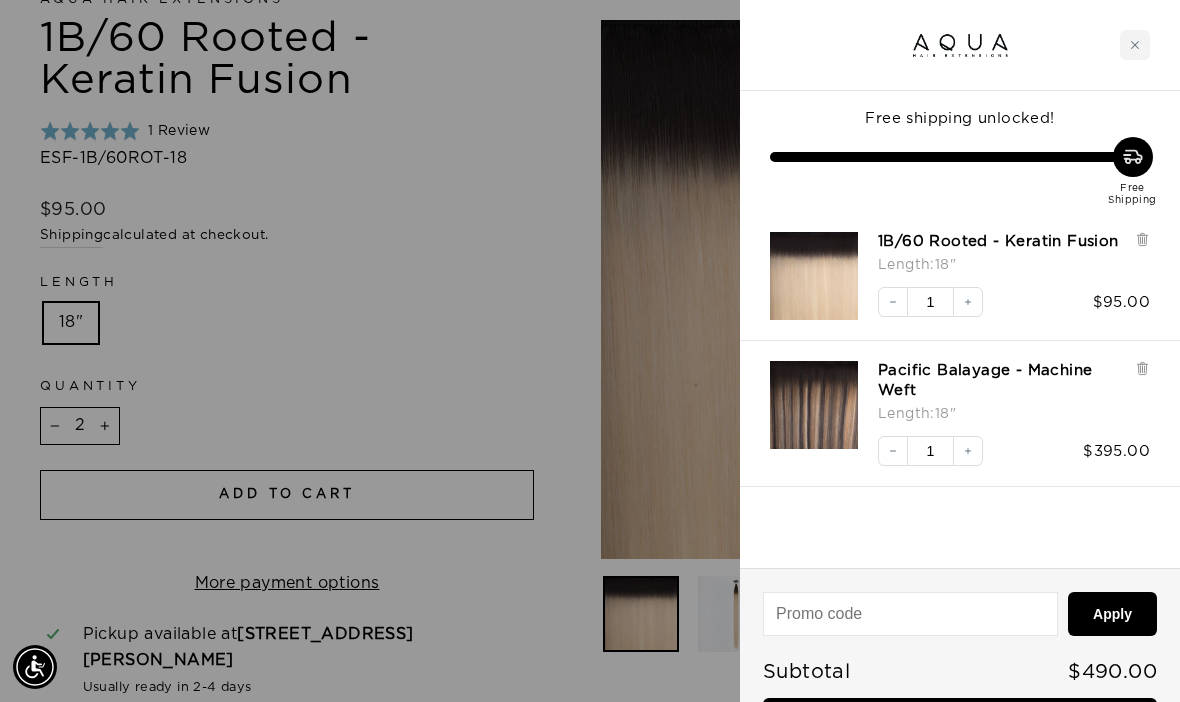 click at bounding box center [1135, 45] 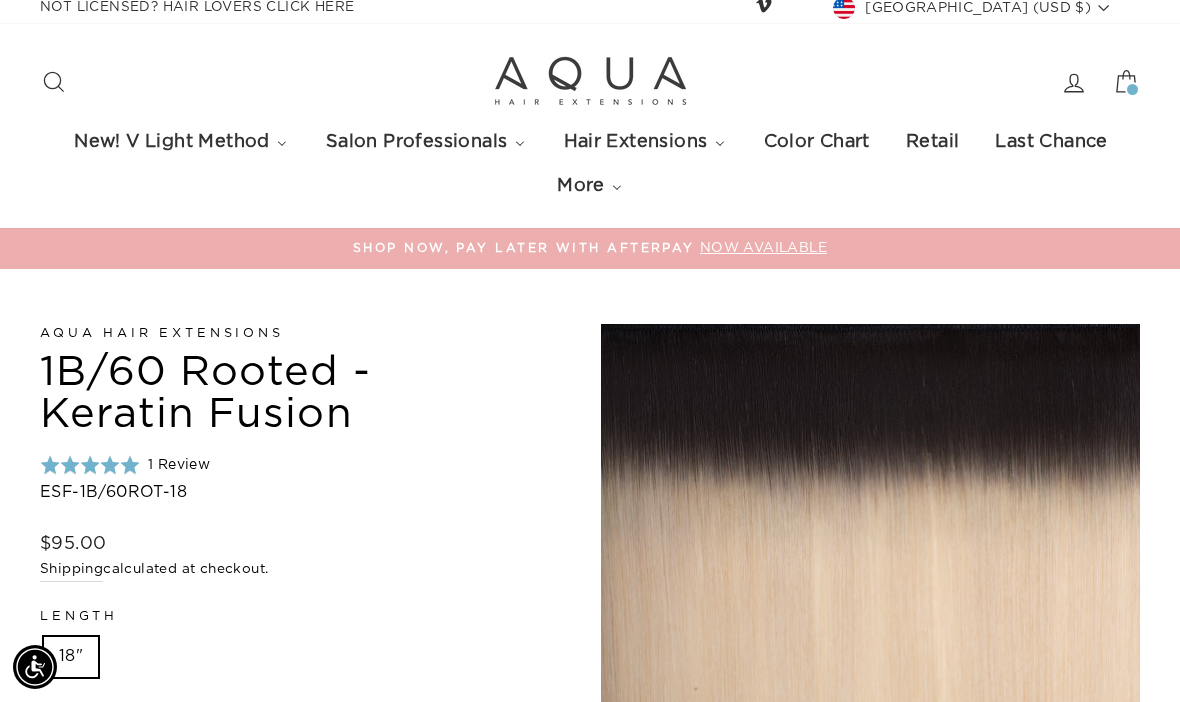 scroll, scrollTop: 43, scrollLeft: 0, axis: vertical 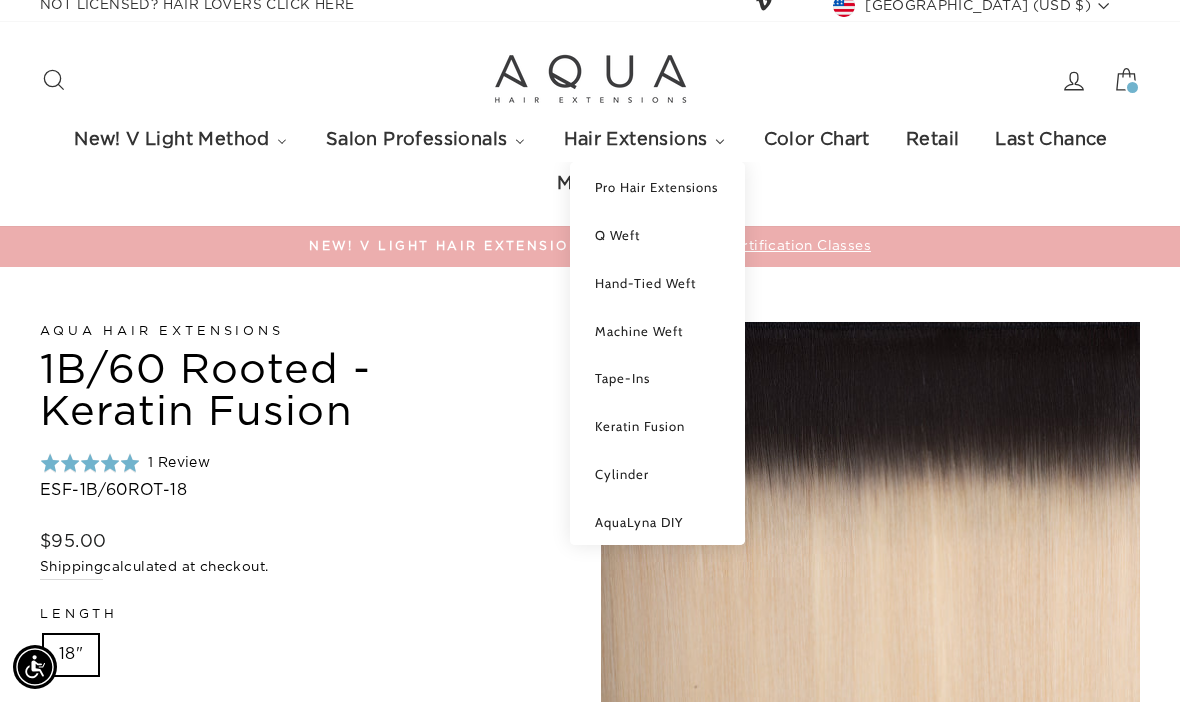 click on "Aqua Hair Extensions
1B/60 Rooted - Keratin Fusion
Rated 5.0 out of 5
1 Review
Based on 1 review
Click to go to reviews
ESF-1B/60ROT-18
Regular price $95.00
/
Shipping  calculated at checkout.
Length
Length
18"
Quantity
2
−
+
Add to cart
More payment options    This item is a recurring or deferred purchase. By continuing, I agree to the  cancellation policy  and authorize you to charge my payment method at the prices, frequency and dates listed on this page until my order is fulfilled or I cancel, if permitted." at bounding box center (309, 1458) 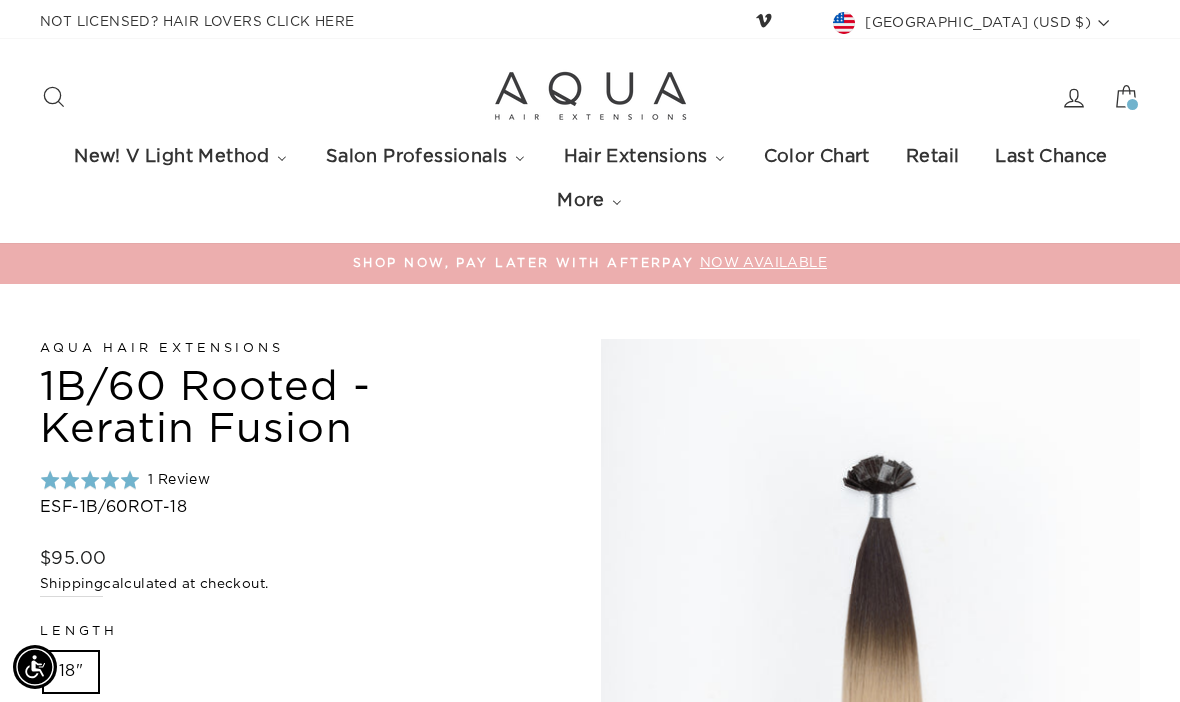 scroll, scrollTop: 0, scrollLeft: 0, axis: both 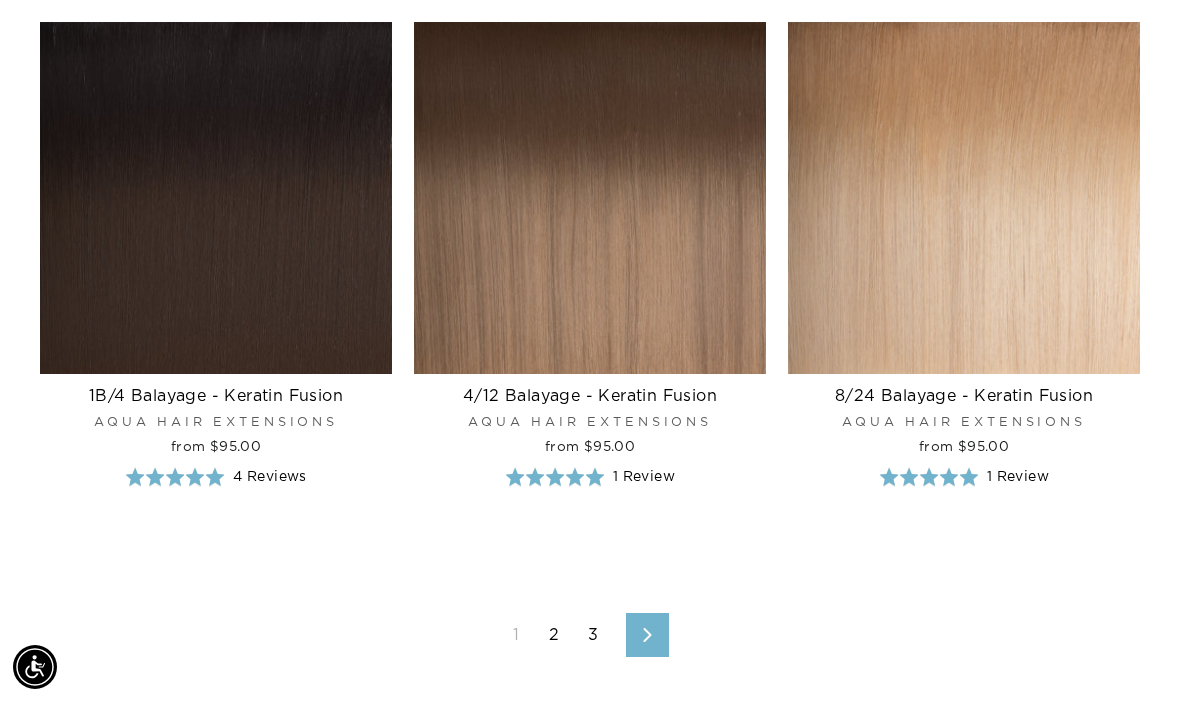 click on "2" at bounding box center [554, 635] 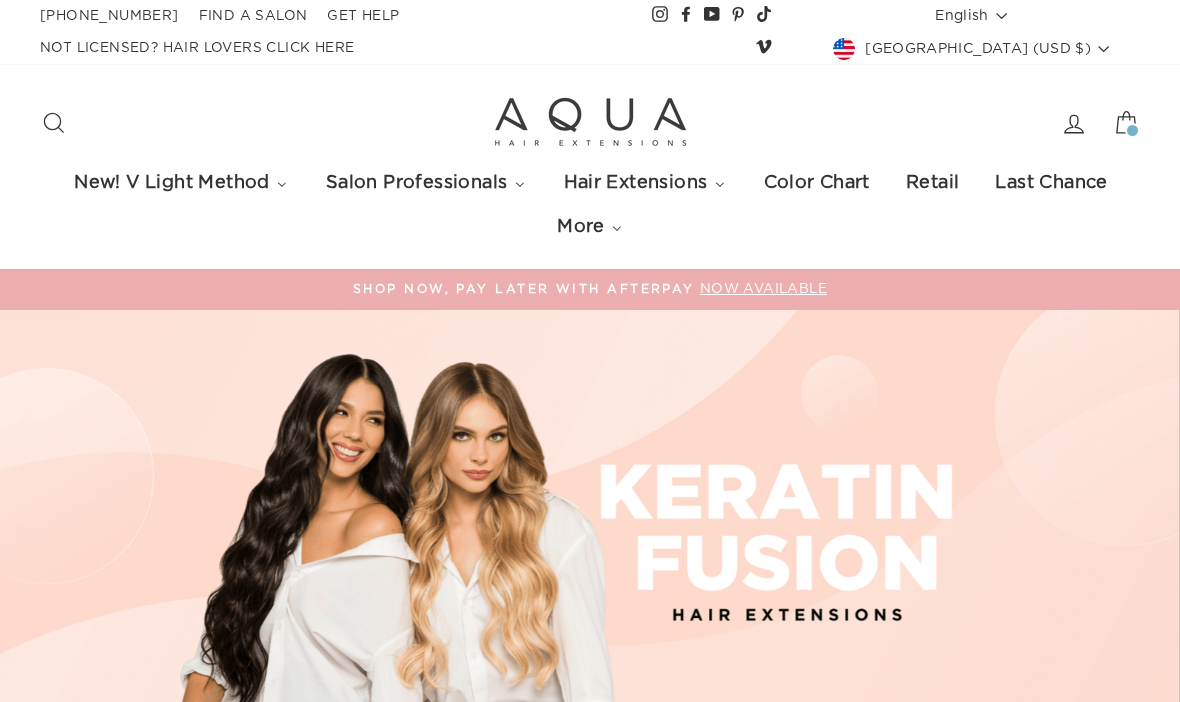 scroll, scrollTop: 424, scrollLeft: 0, axis: vertical 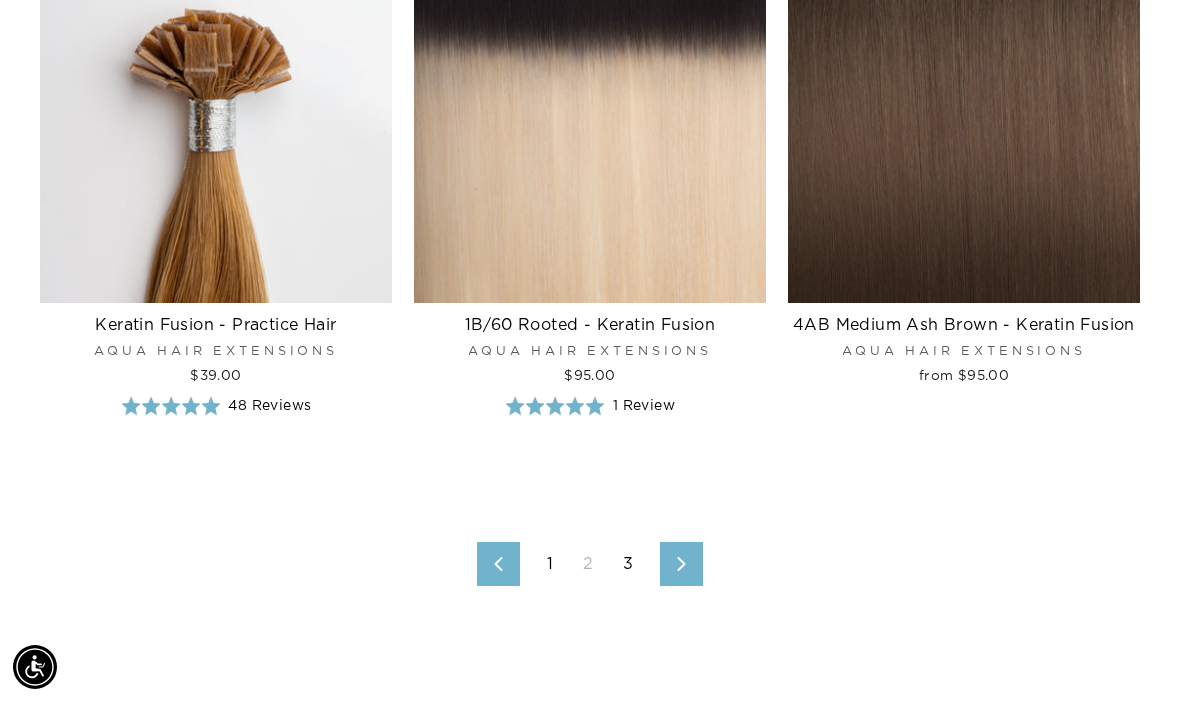 click on "3" at bounding box center (628, 564) 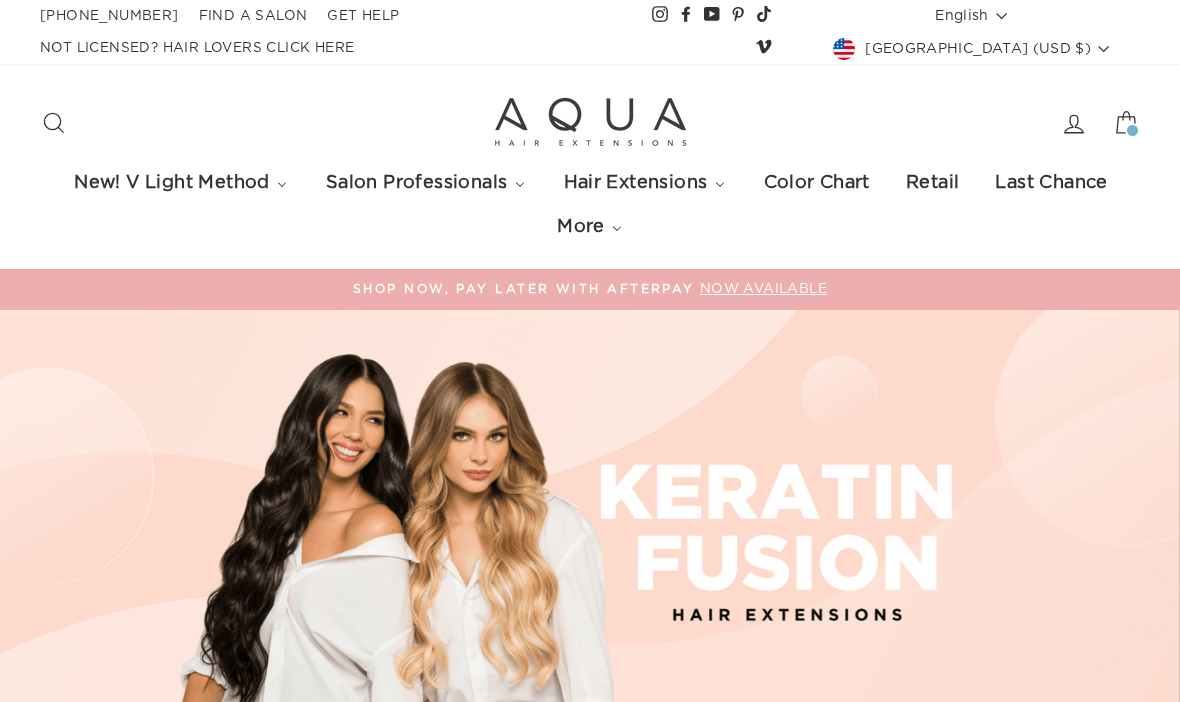 scroll, scrollTop: 258, scrollLeft: 0, axis: vertical 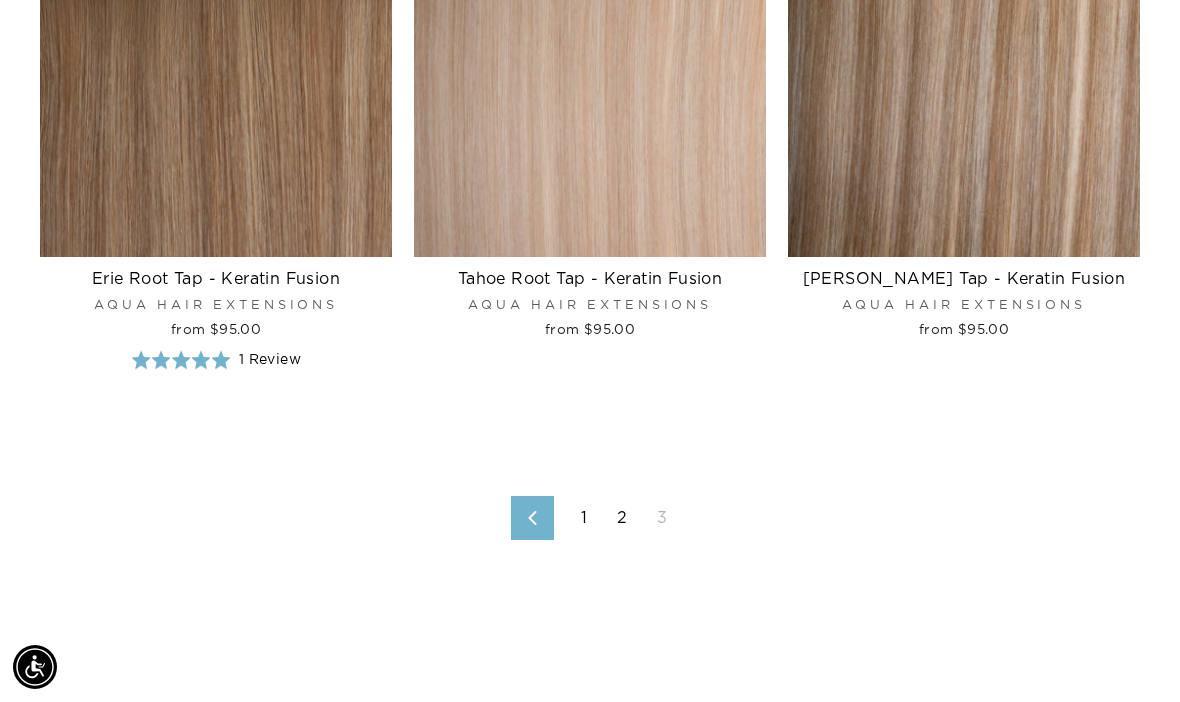 click on "2" at bounding box center [622, 518] 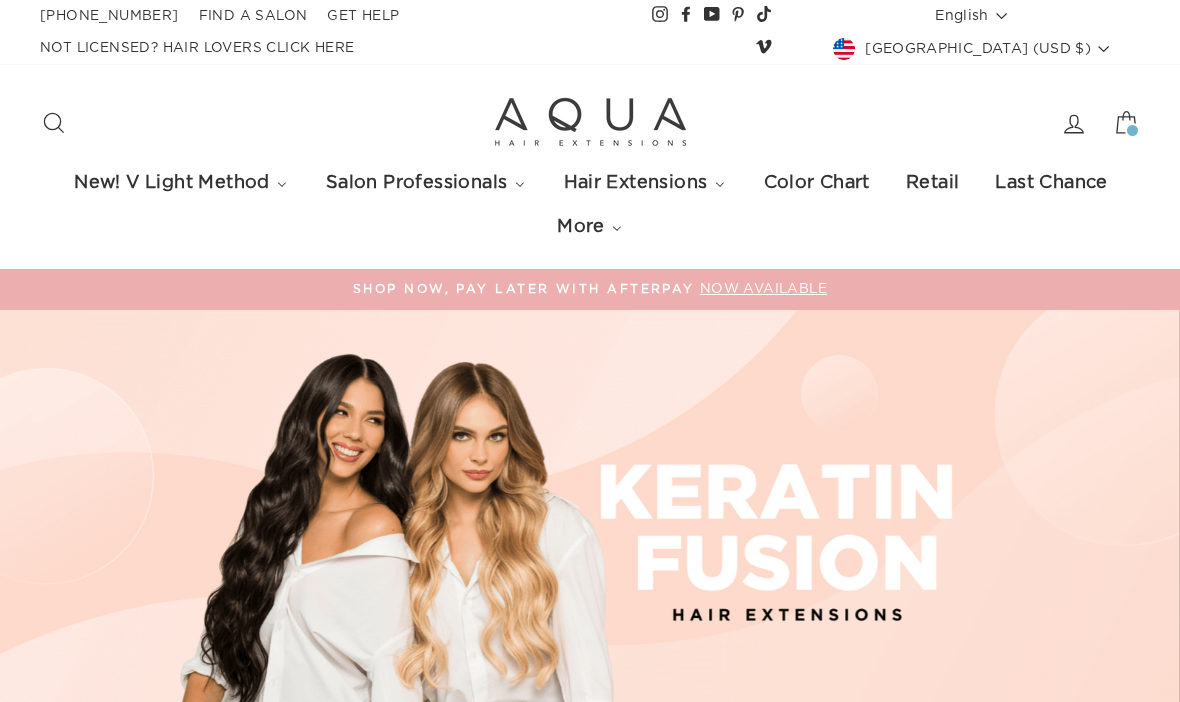 scroll, scrollTop: 0, scrollLeft: 0, axis: both 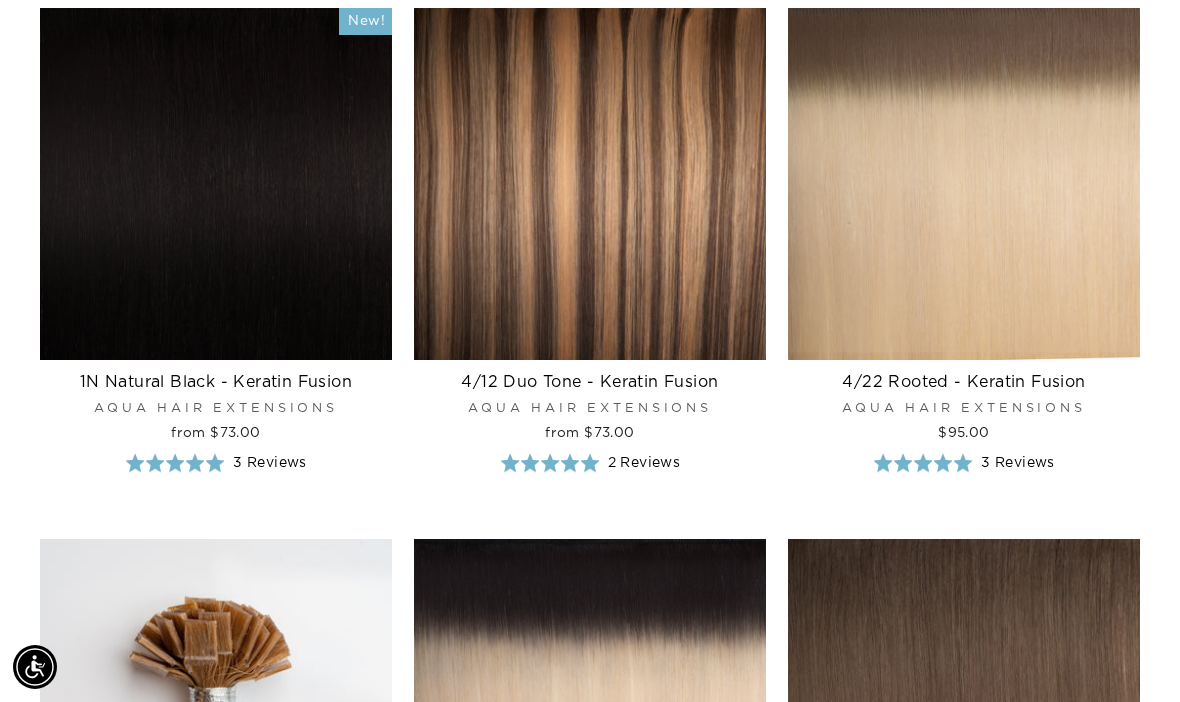 click at bounding box center [216, 184] 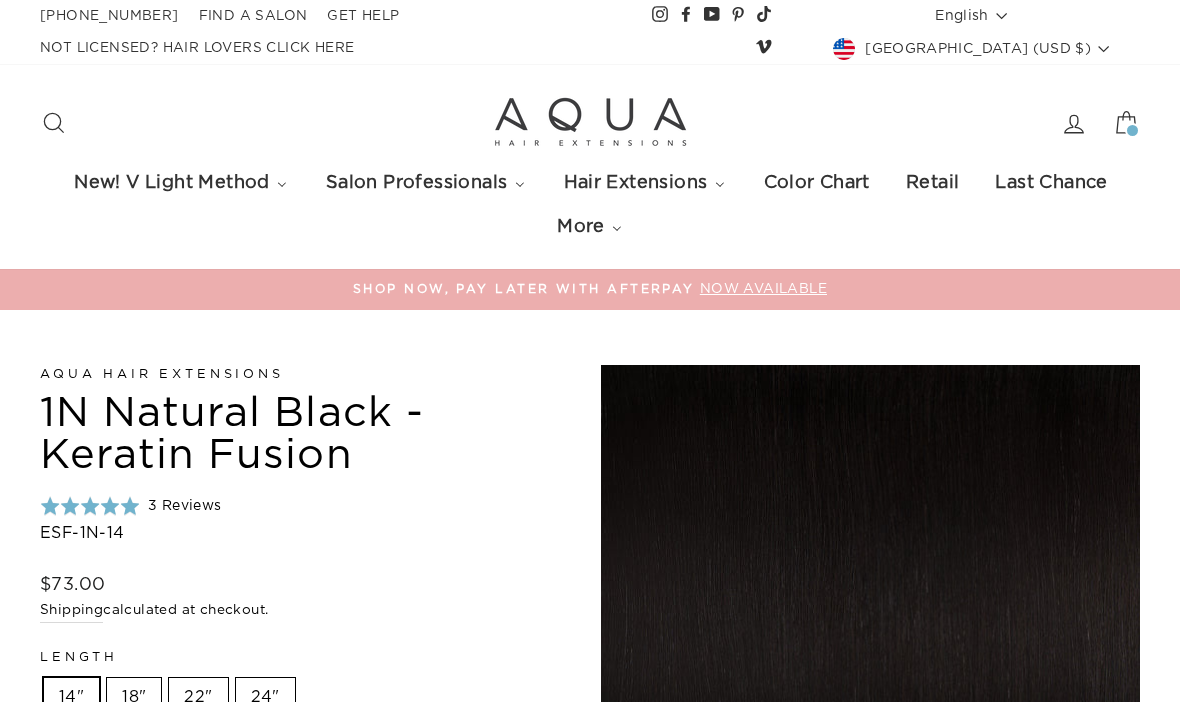 scroll, scrollTop: 0, scrollLeft: 0, axis: both 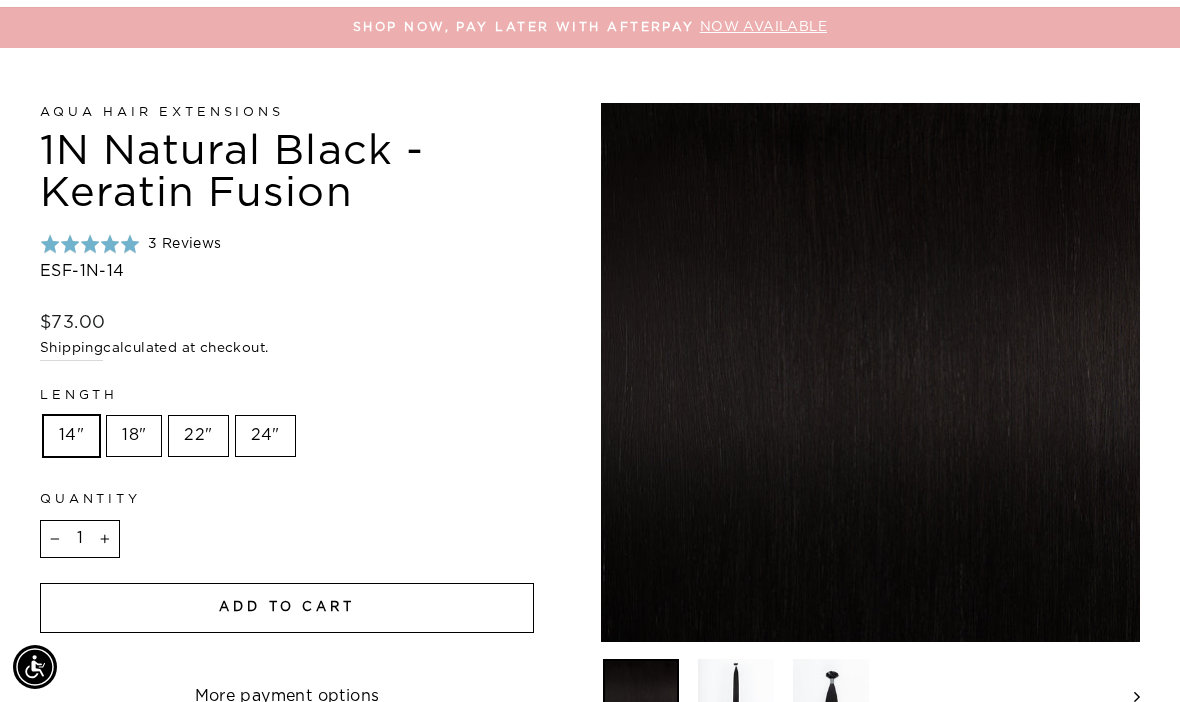 click on "18"" at bounding box center (134, 436) 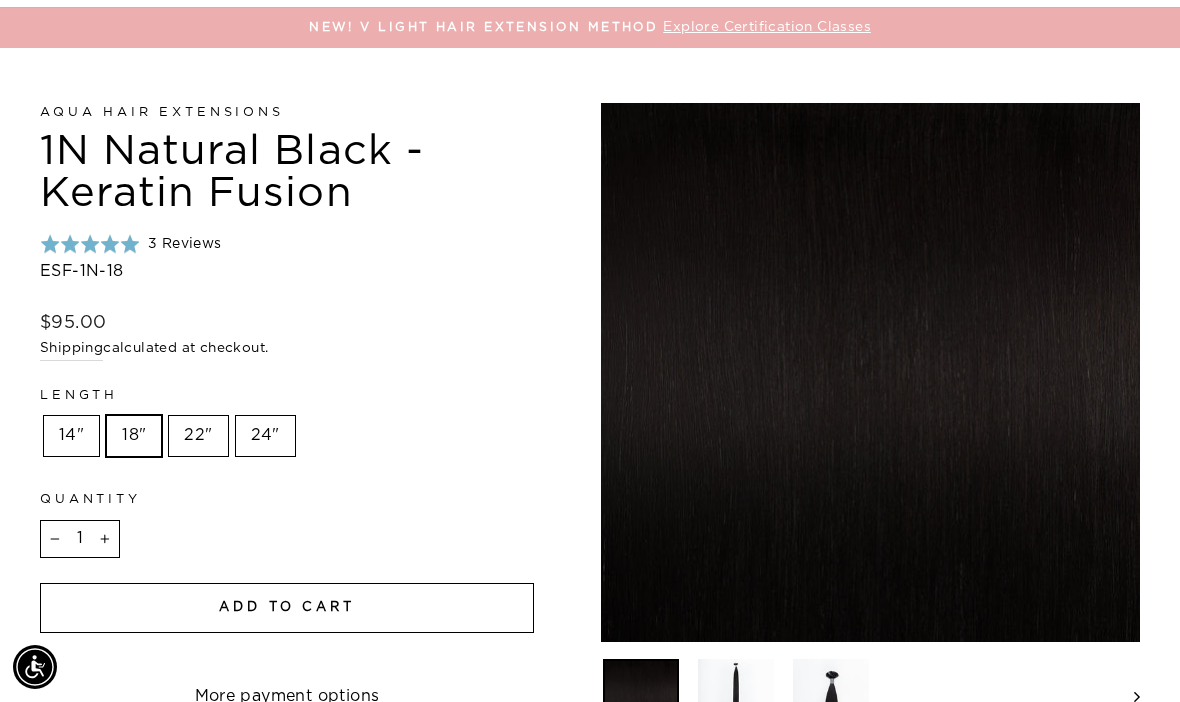 click on "Add to cart" at bounding box center (287, 608) 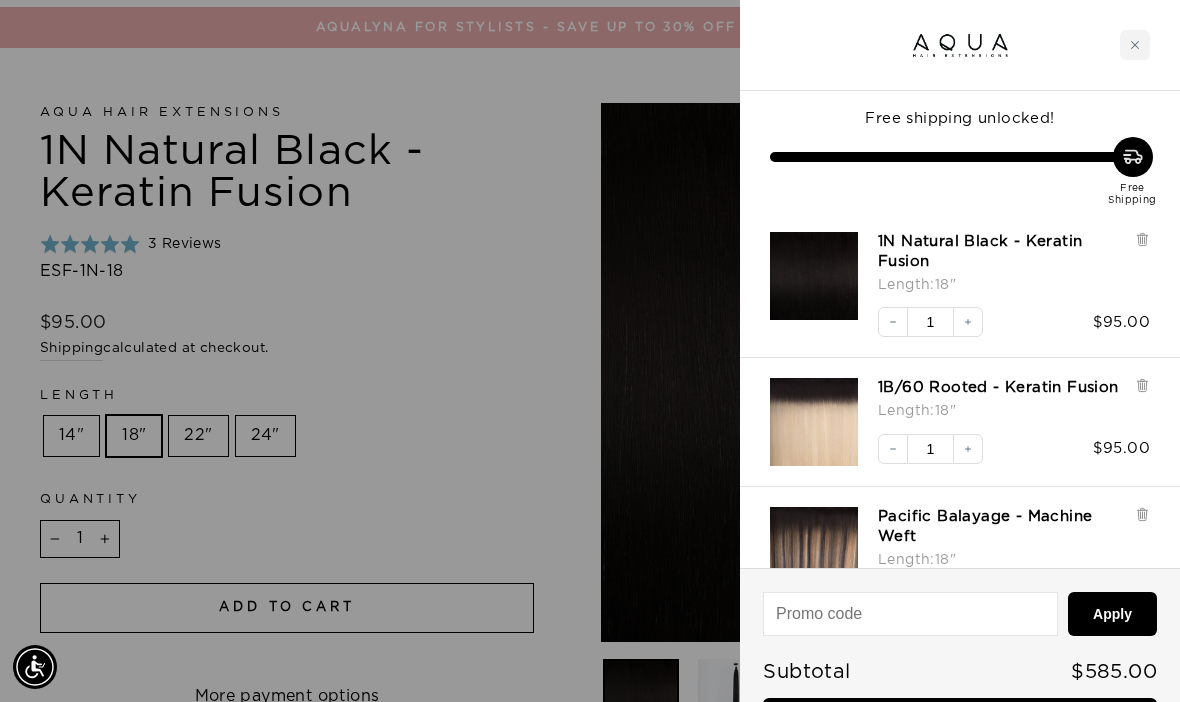 scroll, scrollTop: 0, scrollLeft: 0, axis: both 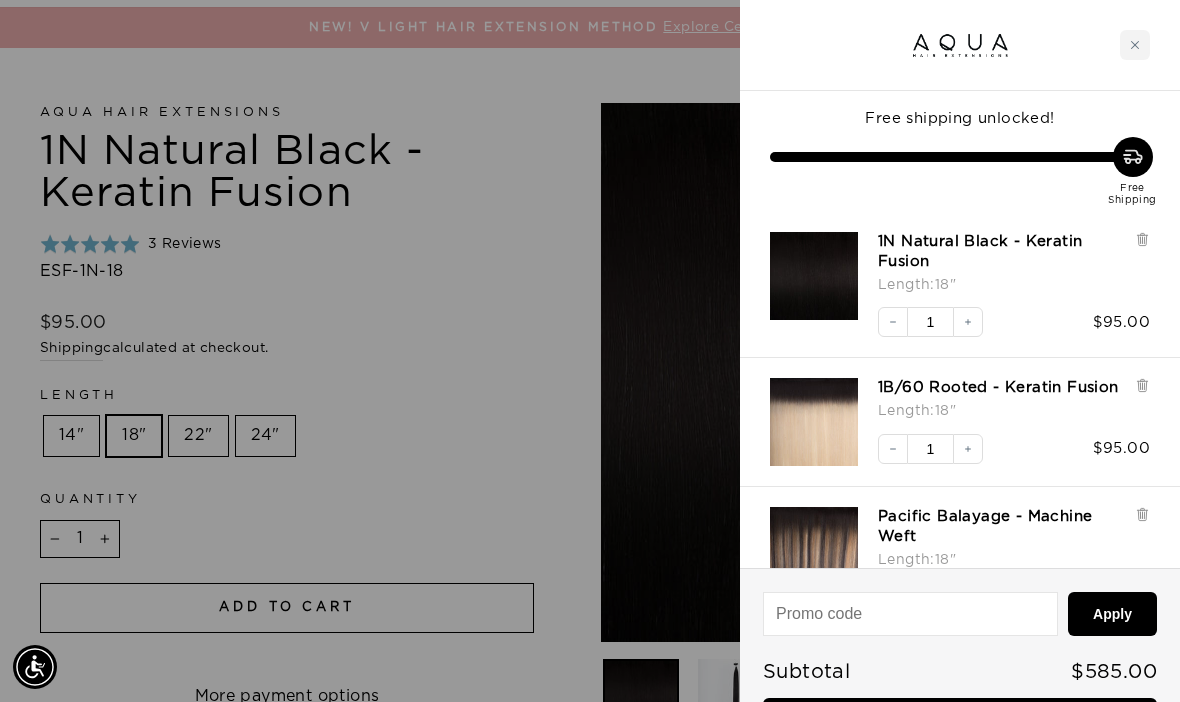 click at bounding box center (1135, 45) 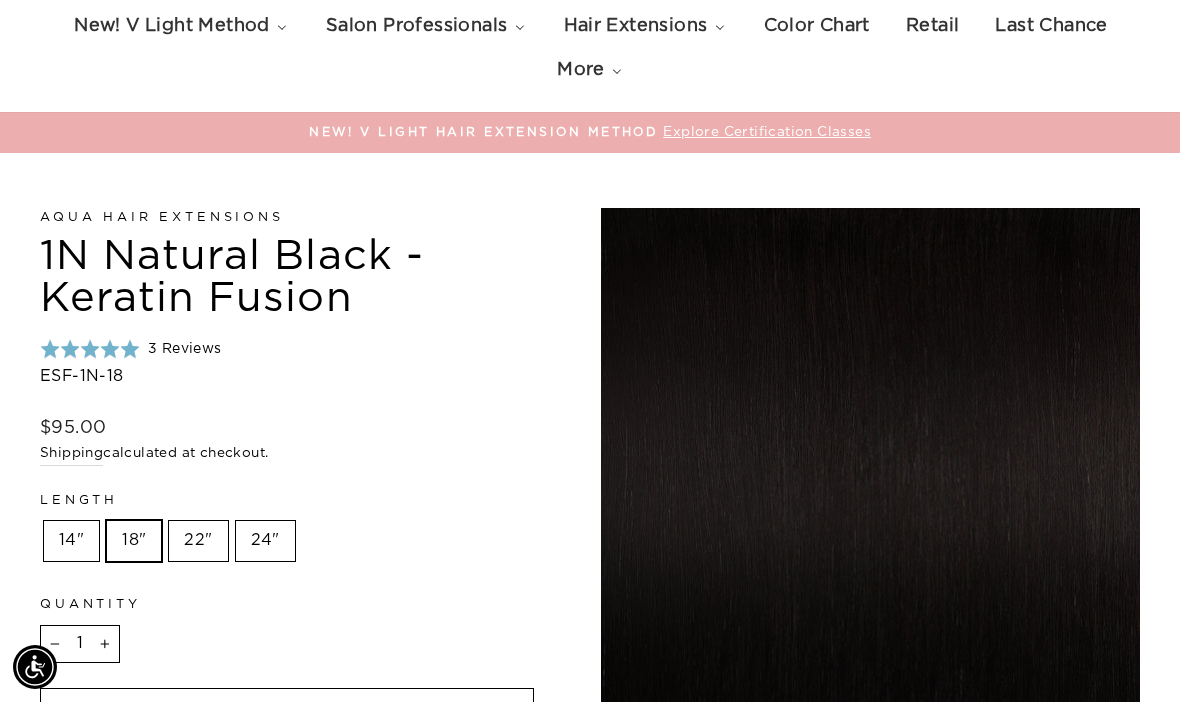 scroll, scrollTop: 0, scrollLeft: 0, axis: both 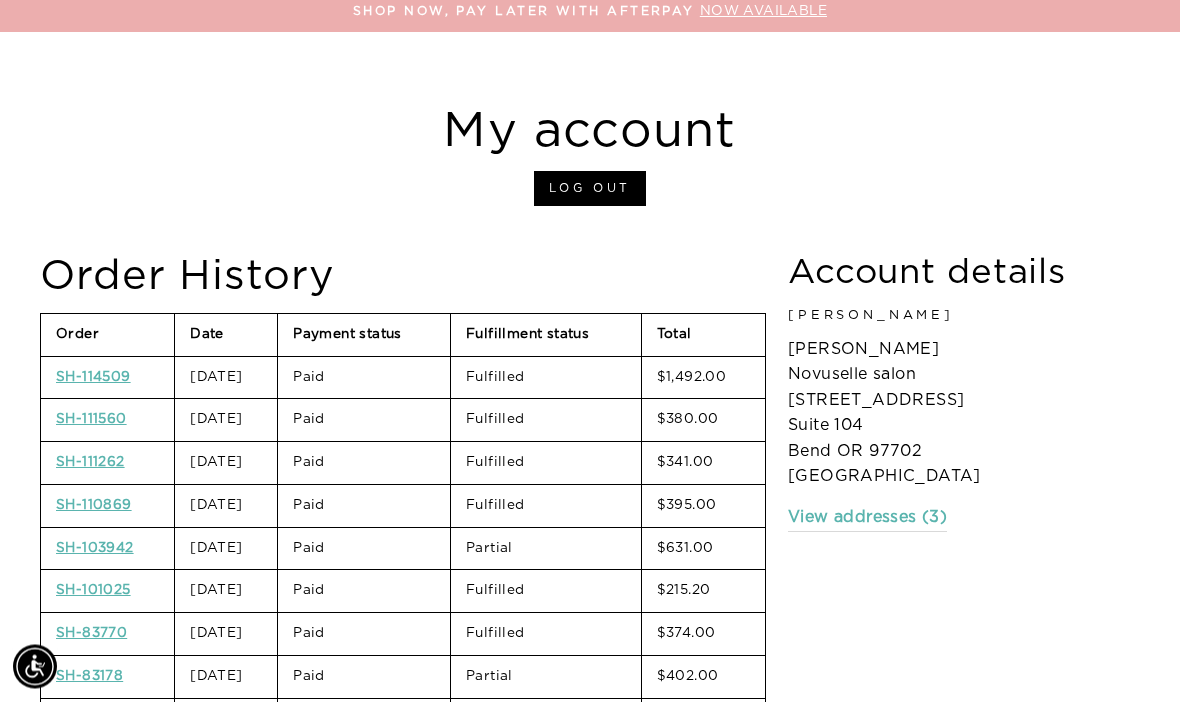 click on "SH-114509" at bounding box center (93, 378) 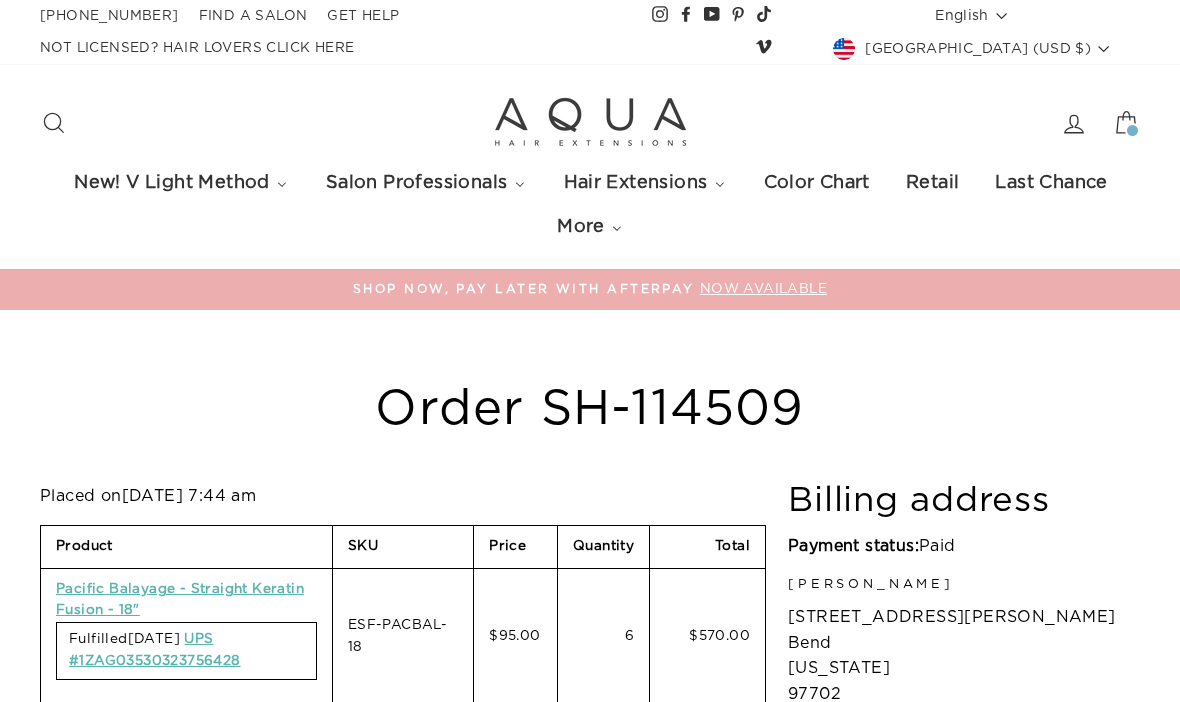 scroll, scrollTop: 0, scrollLeft: 0, axis: both 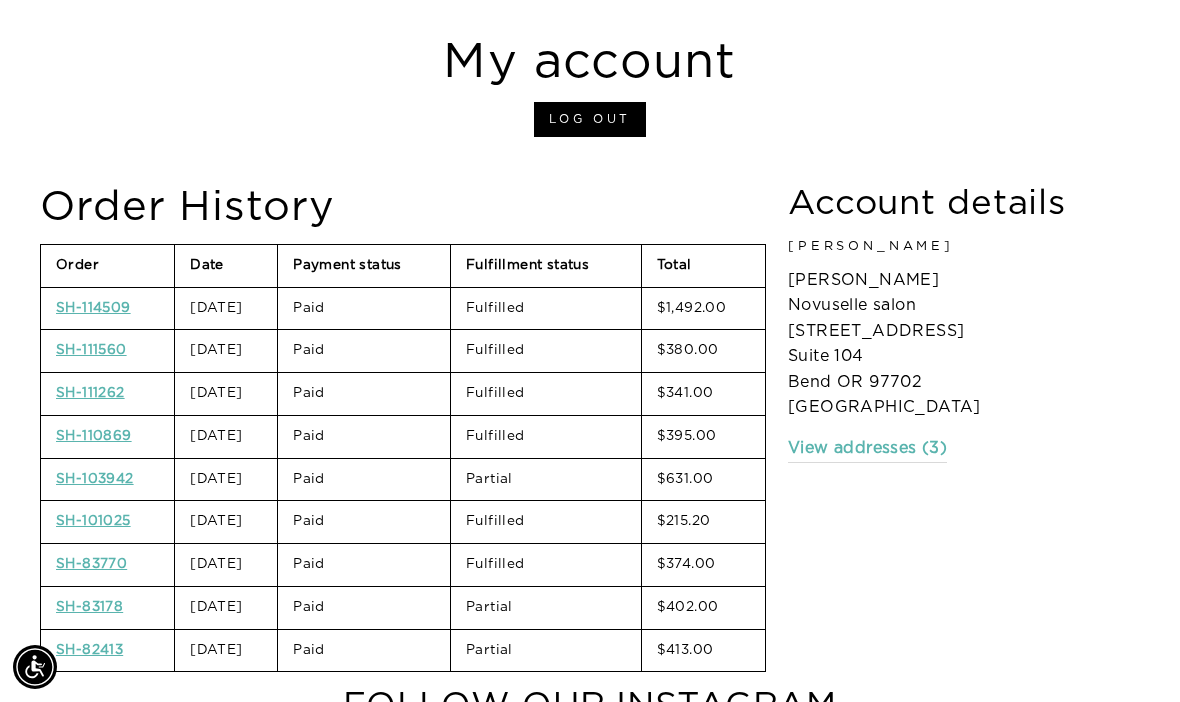 click on "SH-110869" at bounding box center (94, 436) 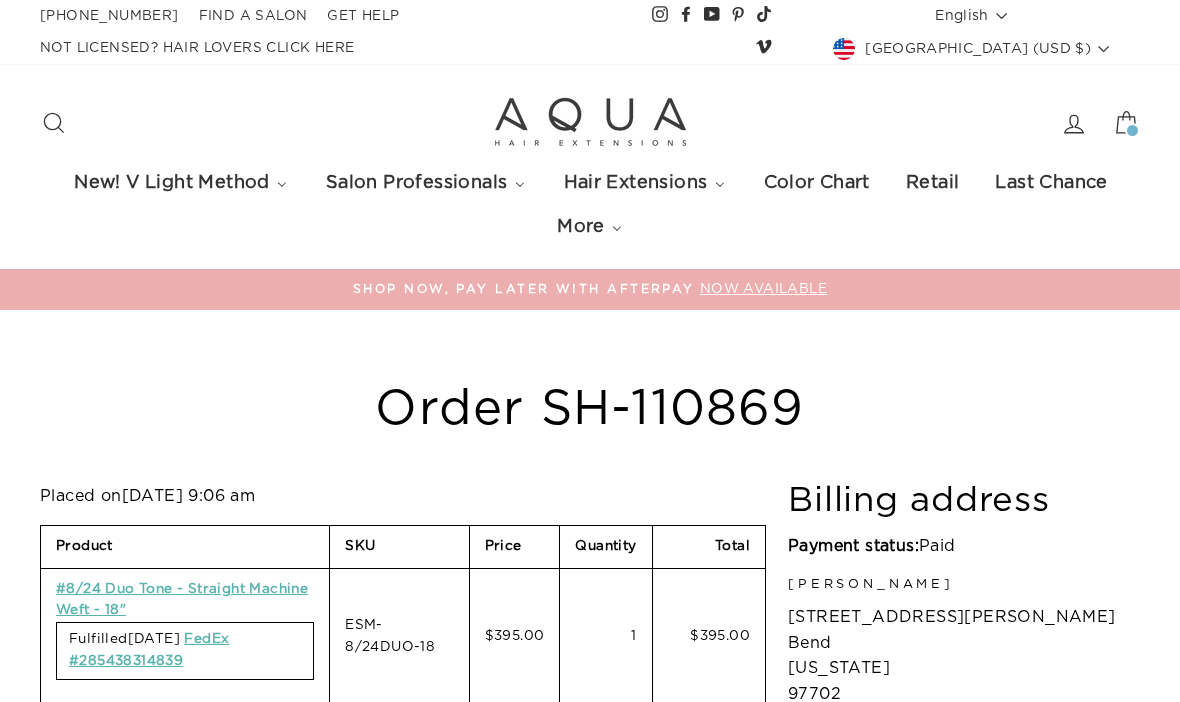 scroll, scrollTop: 0, scrollLeft: 0, axis: both 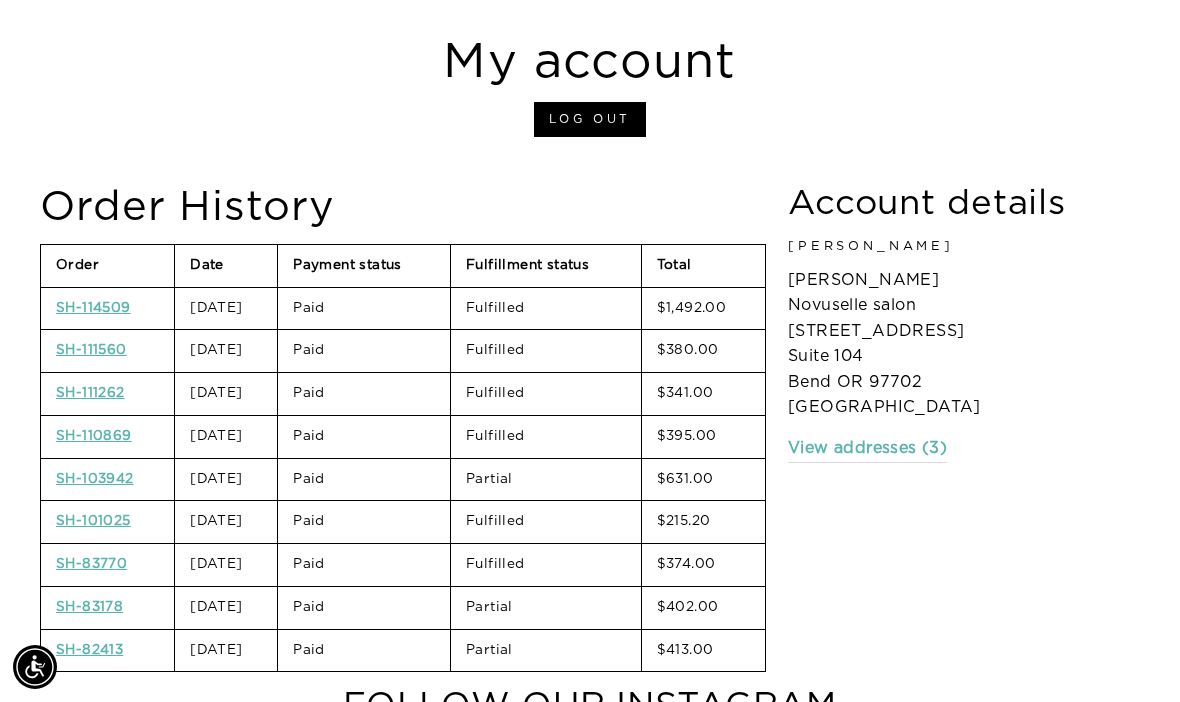 click on "SH-111262" at bounding box center (90, 393) 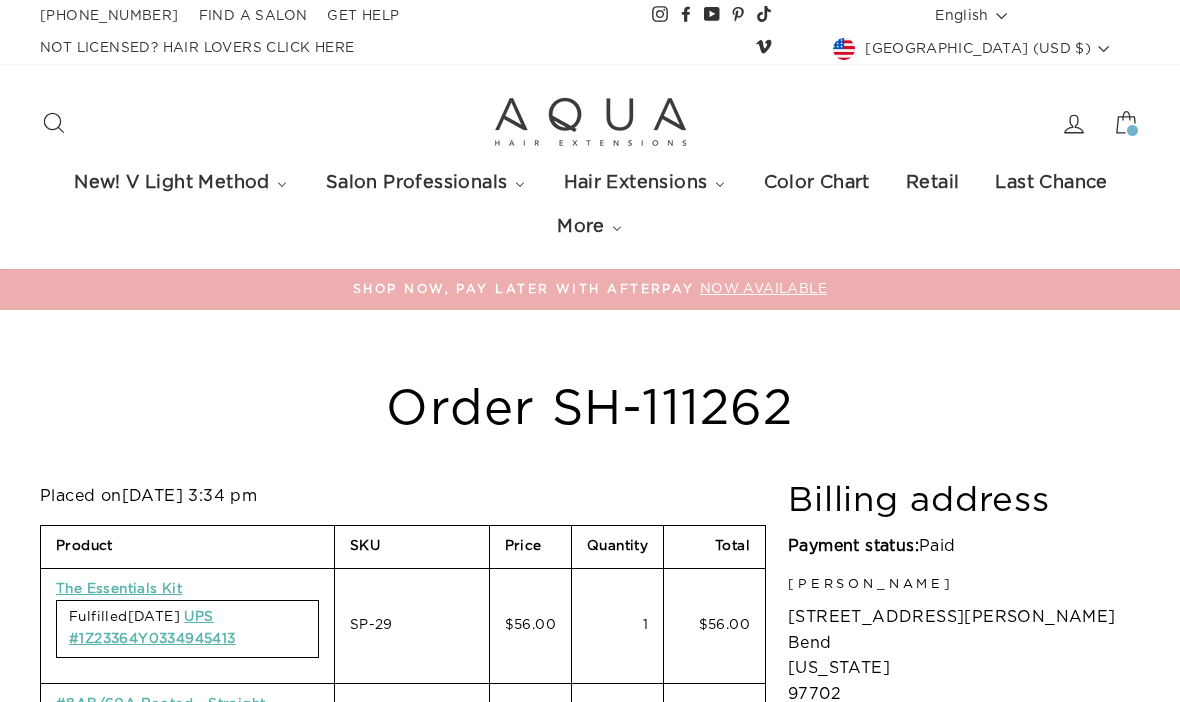 scroll, scrollTop: 0, scrollLeft: 0, axis: both 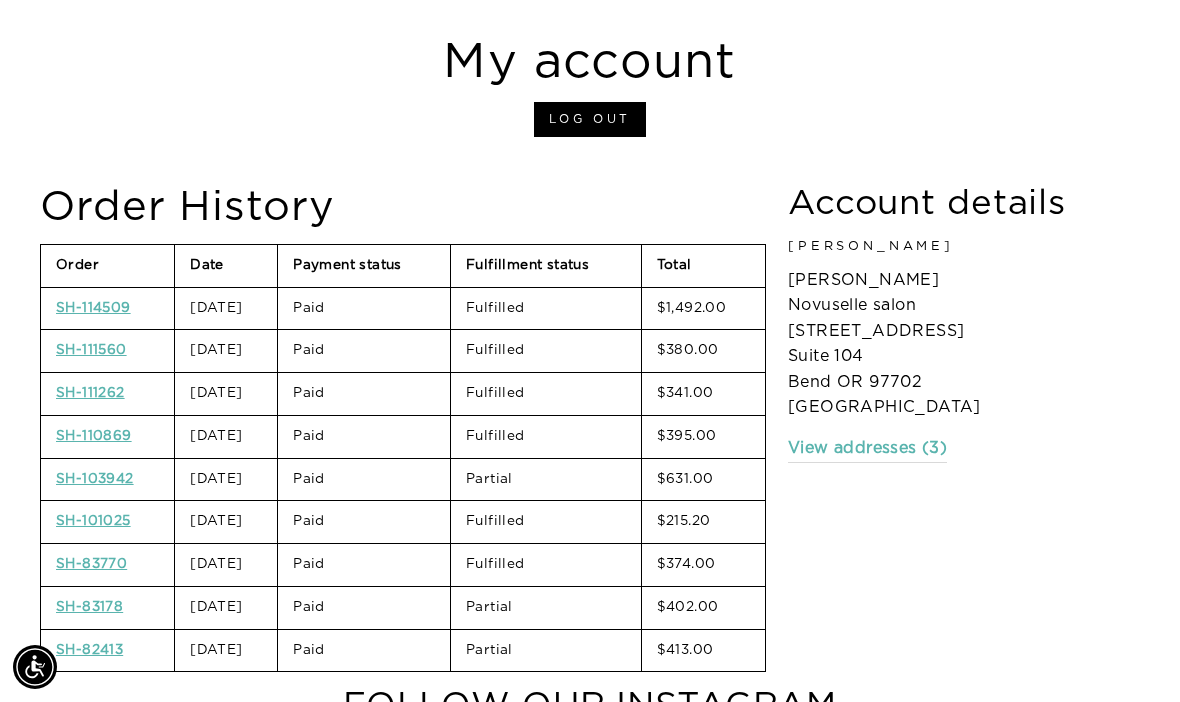 click on "SH-111560" at bounding box center [91, 350] 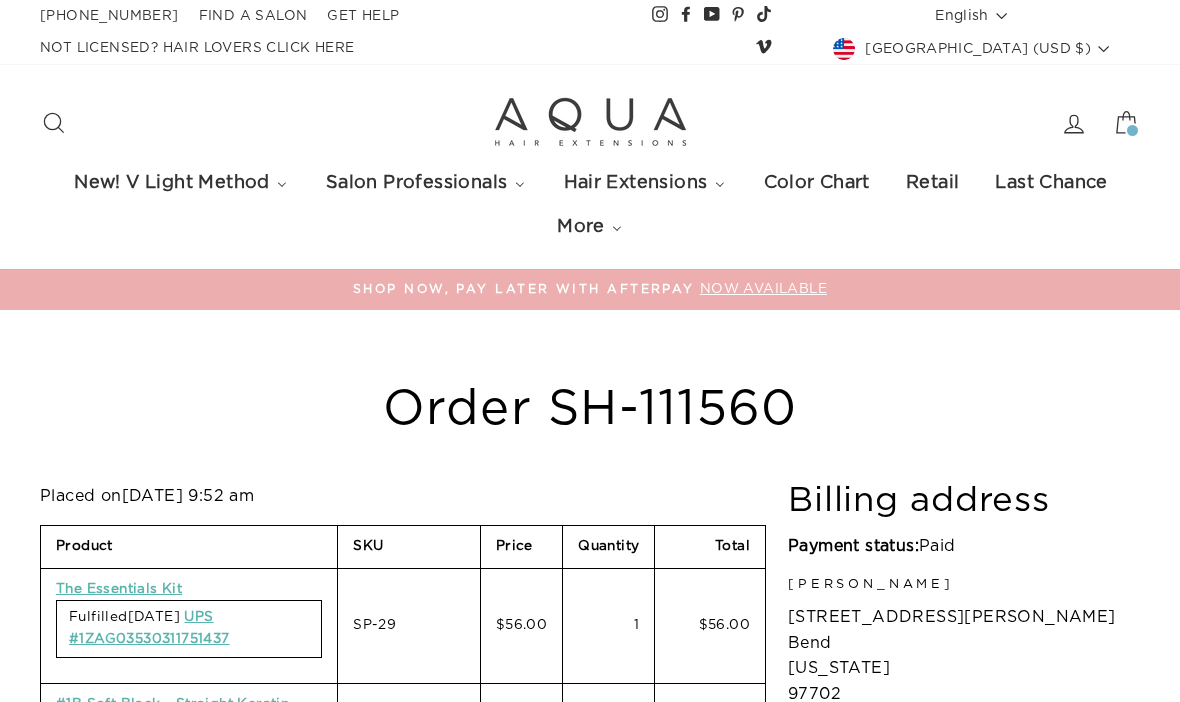 scroll, scrollTop: 0, scrollLeft: 0, axis: both 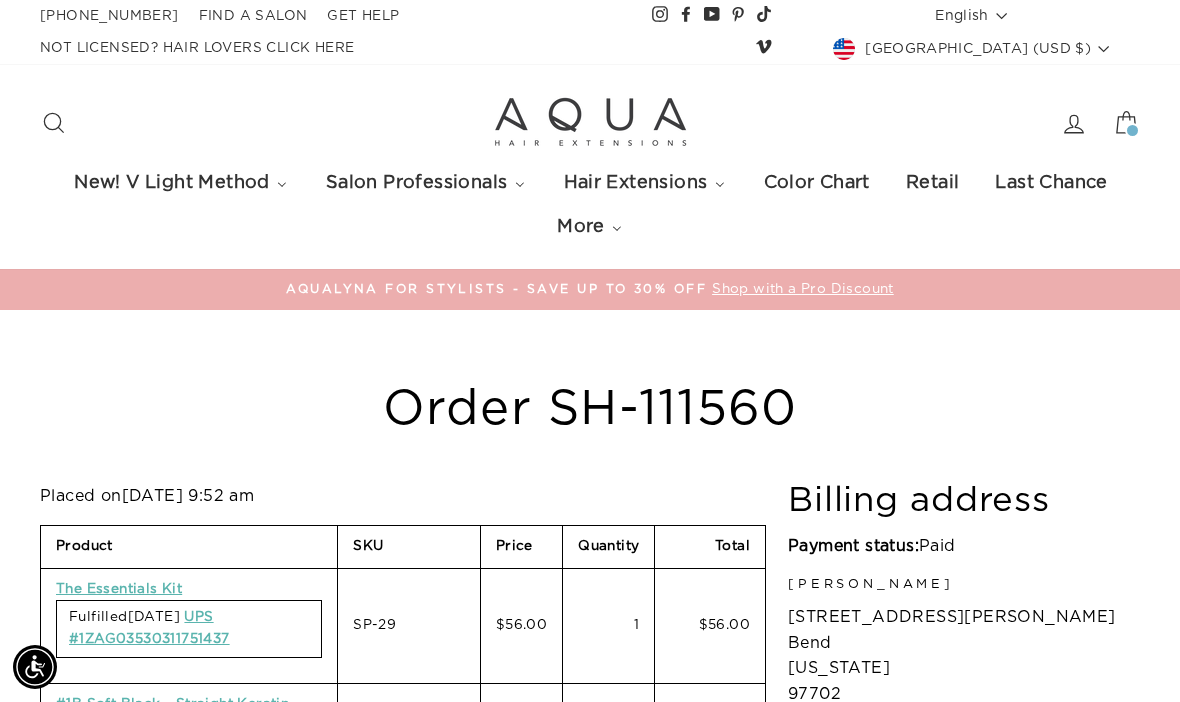 click 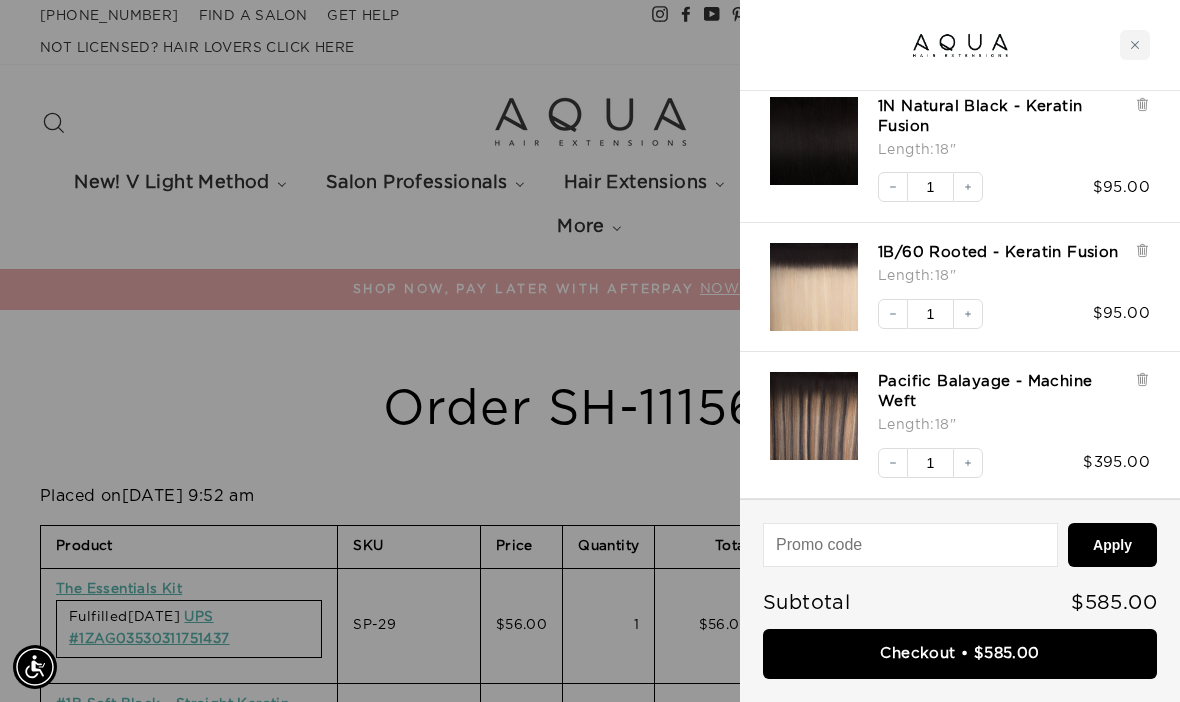 scroll, scrollTop: 138, scrollLeft: 0, axis: vertical 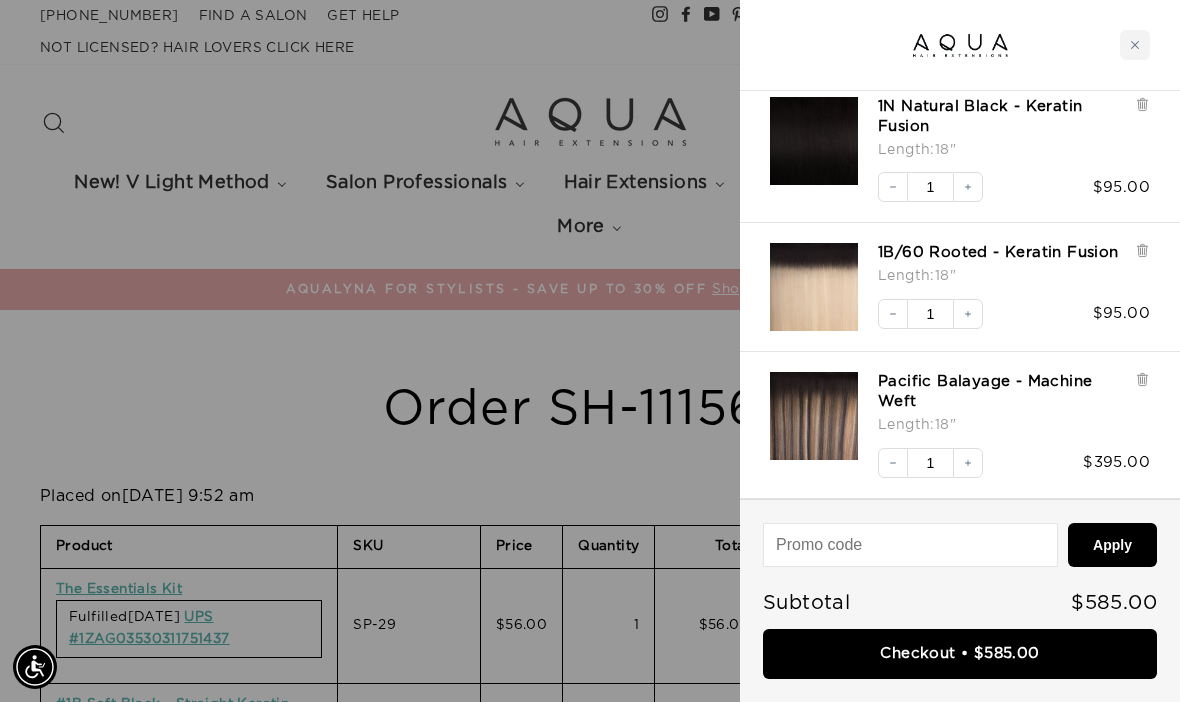 click at bounding box center (590, 351) 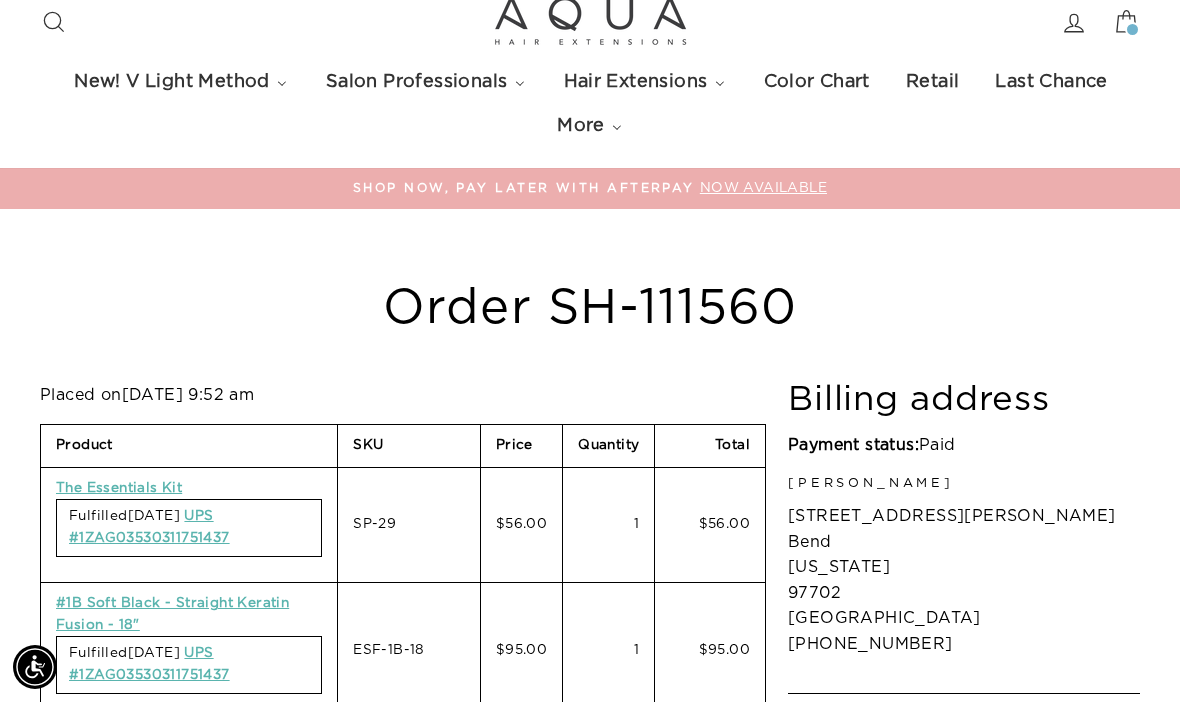 scroll, scrollTop: 214, scrollLeft: 0, axis: vertical 